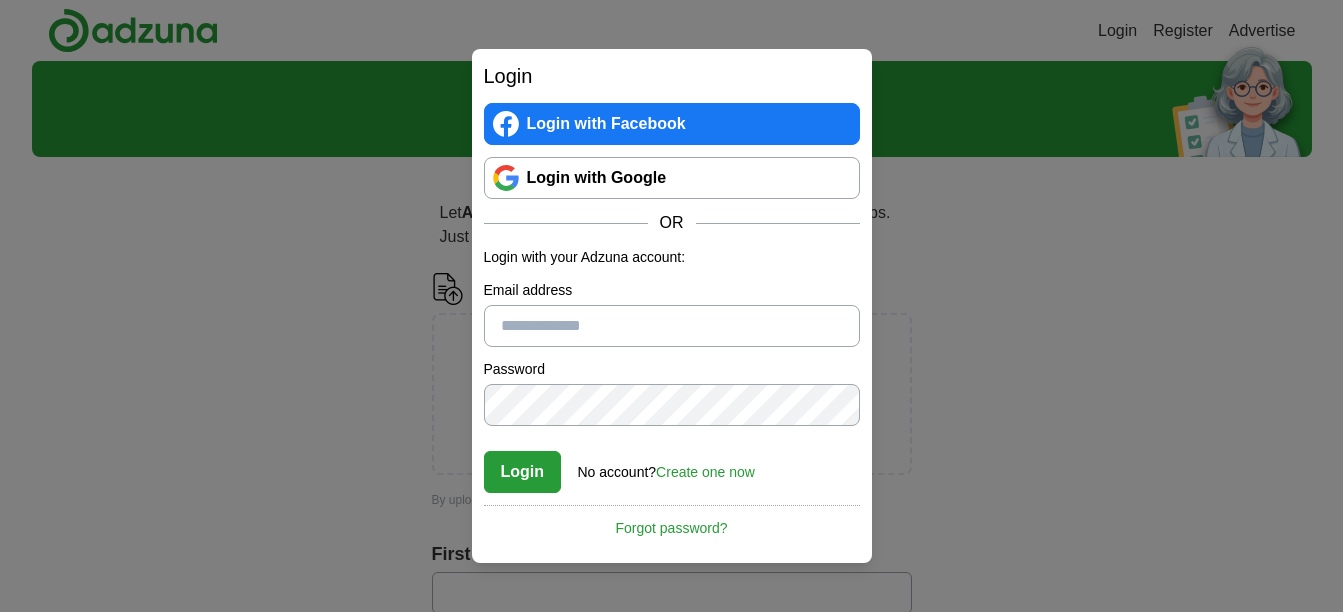 scroll, scrollTop: 0, scrollLeft: 0, axis: both 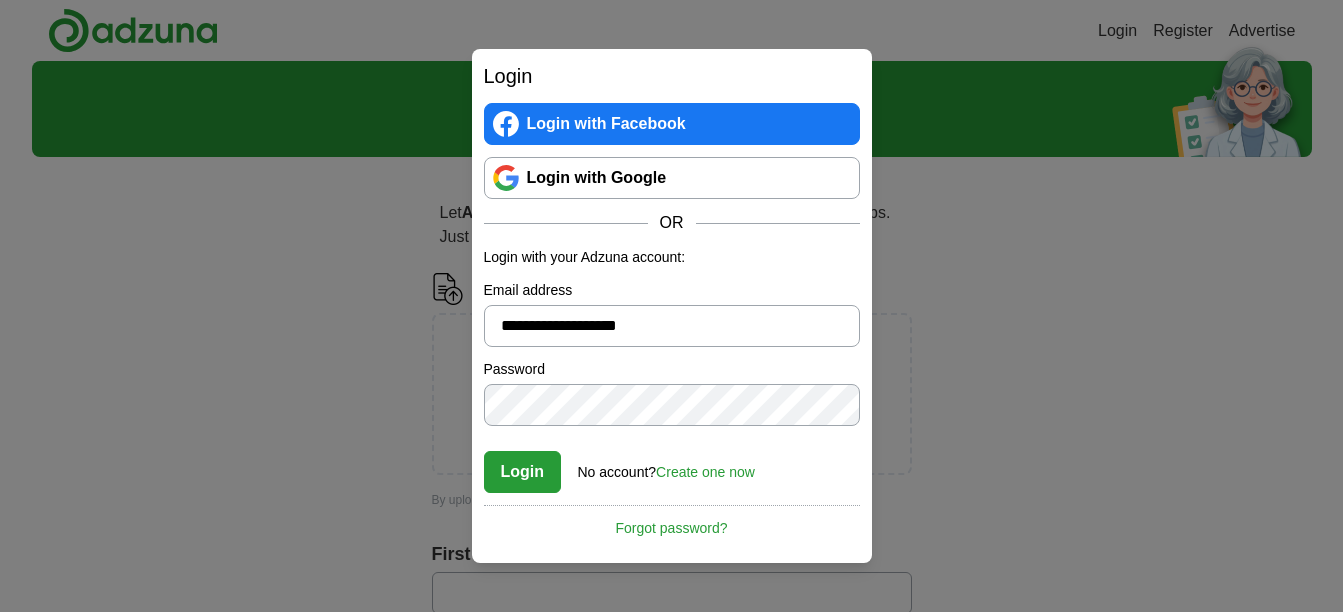 click on "Login" at bounding box center [523, 472] 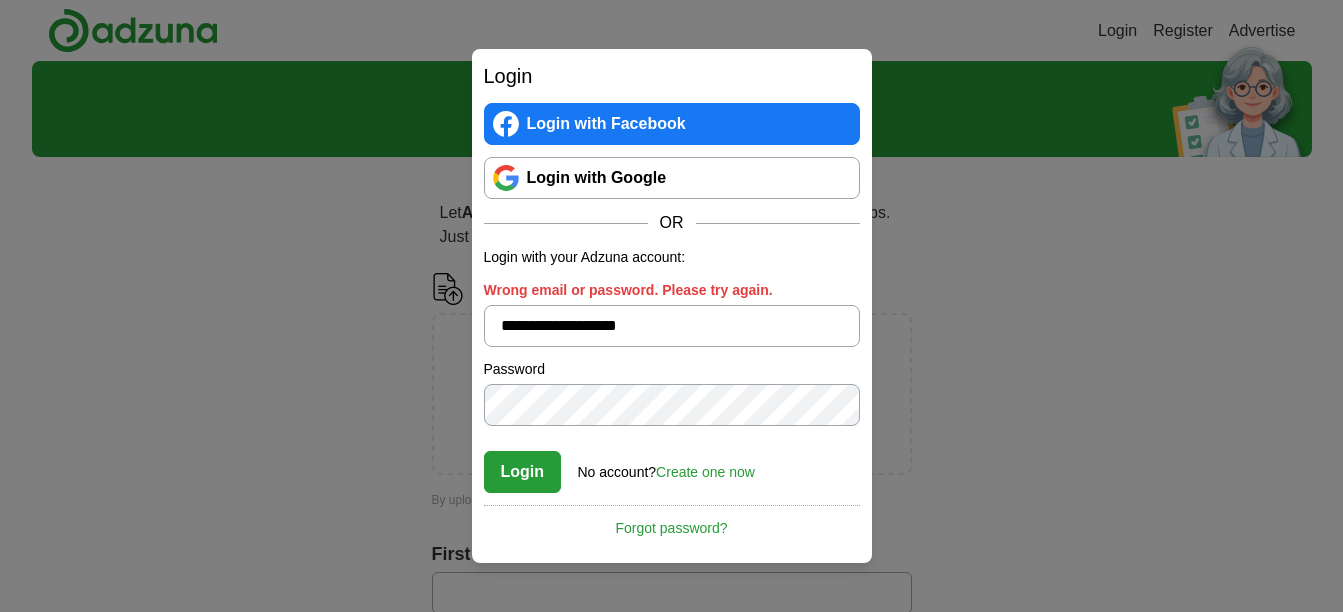 click on "**********" at bounding box center (672, 306) 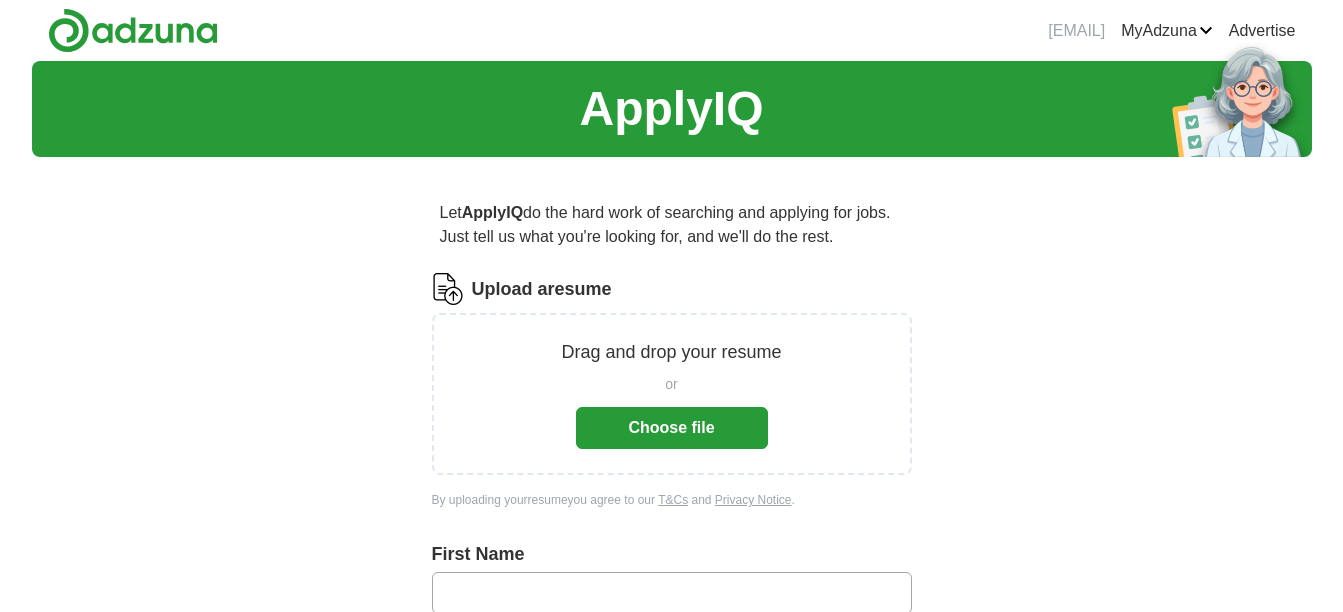 scroll, scrollTop: 0, scrollLeft: 0, axis: both 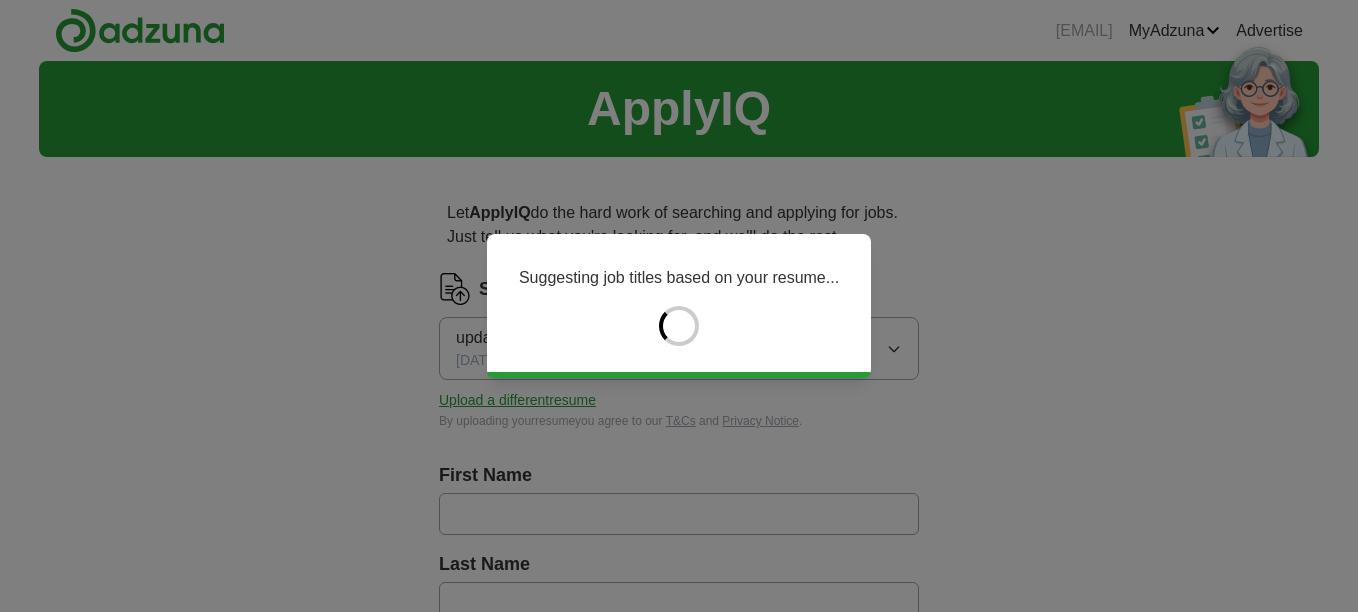 type on "*****" 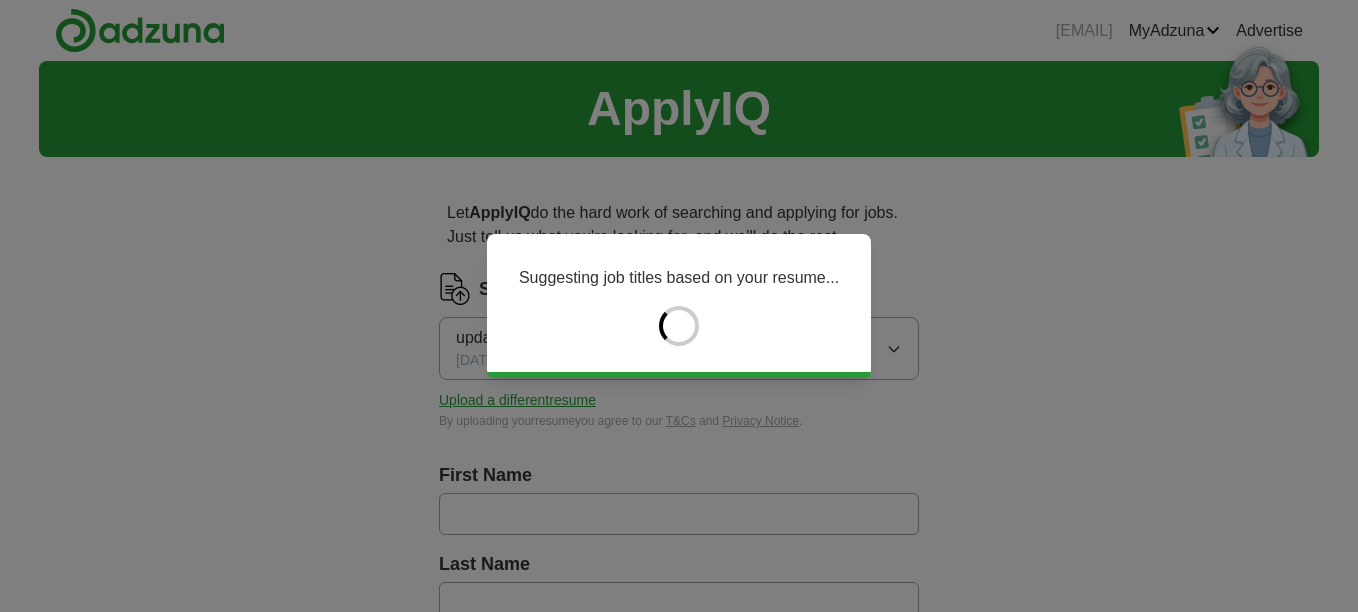 type on "******" 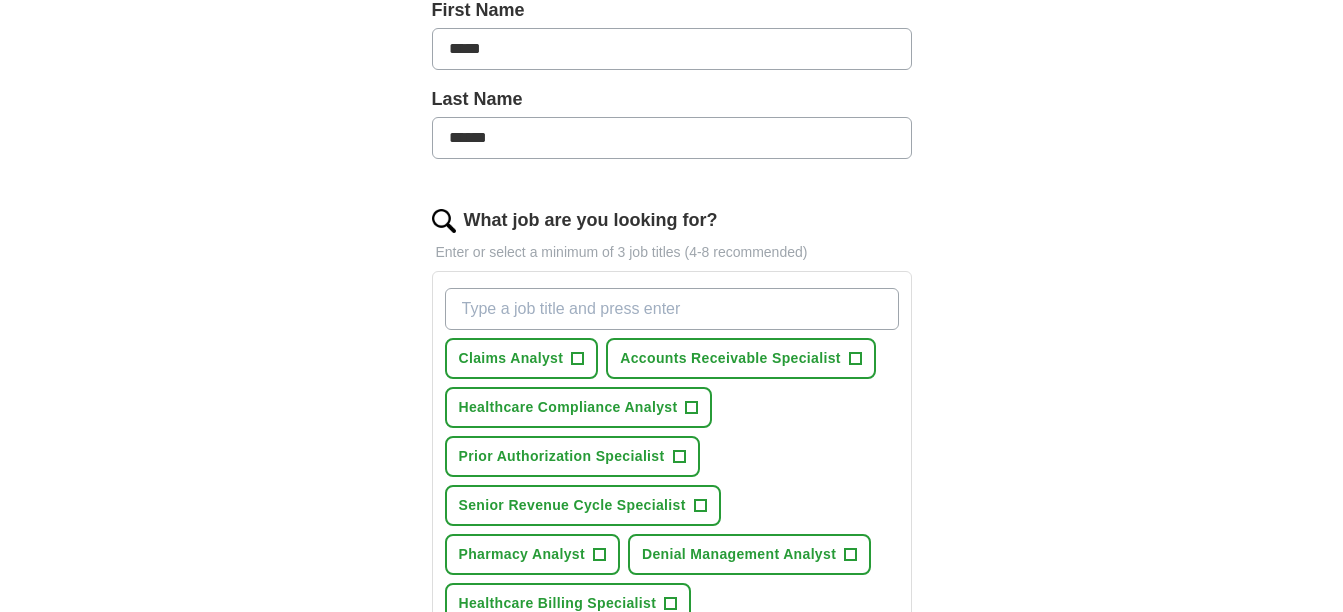 scroll, scrollTop: 500, scrollLeft: 0, axis: vertical 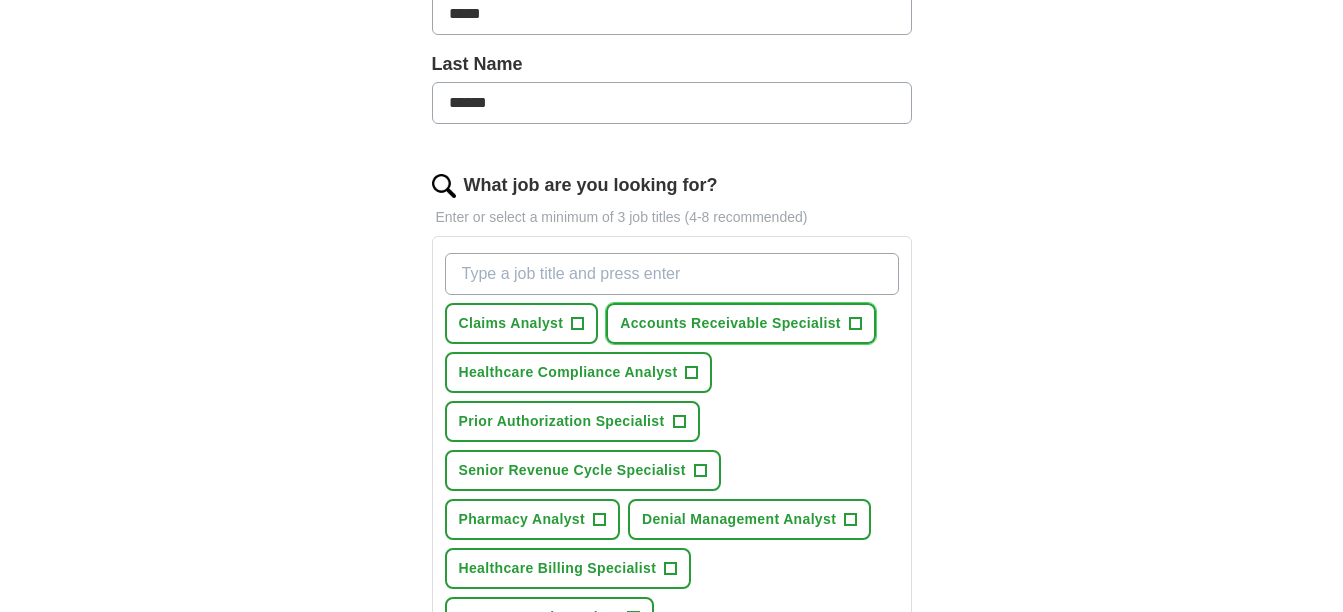 click on "+" at bounding box center (855, 324) 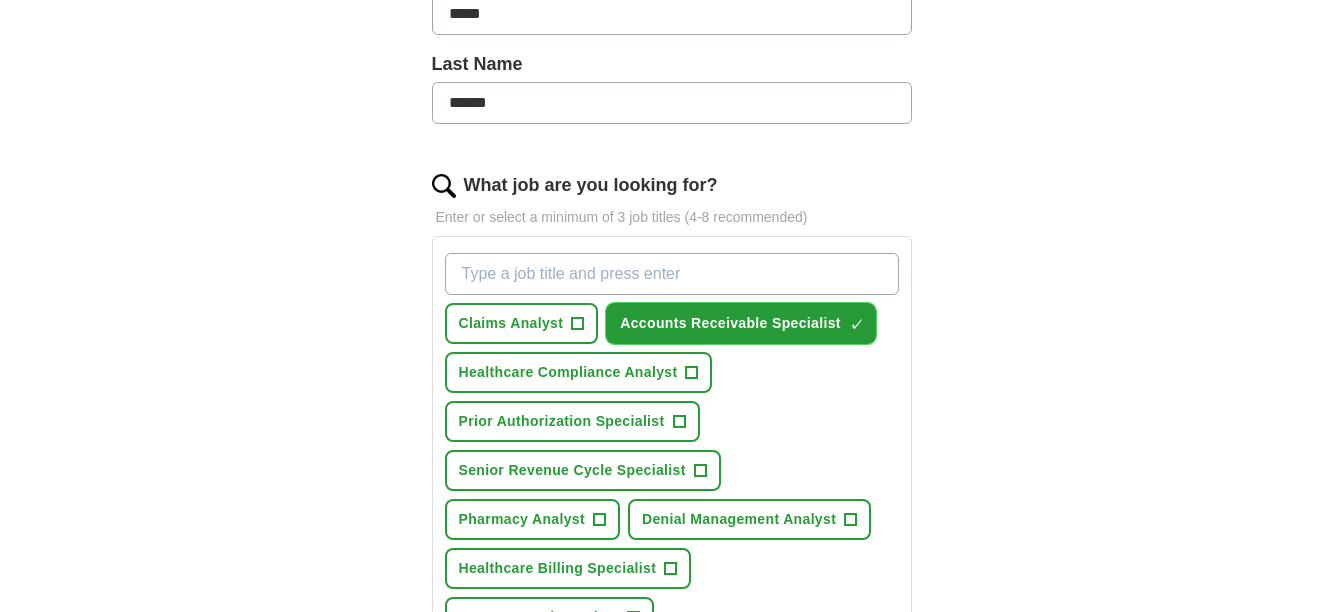 click on "×" at bounding box center (0, 0) 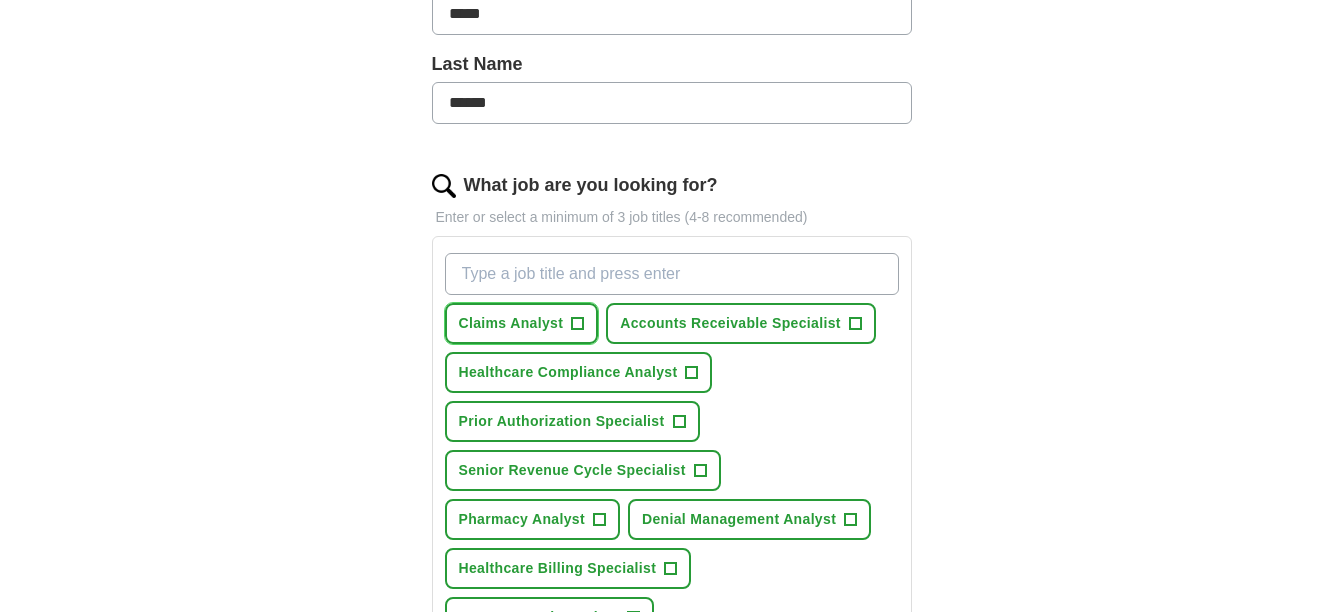 click on "Claims Analyst" at bounding box center [511, 323] 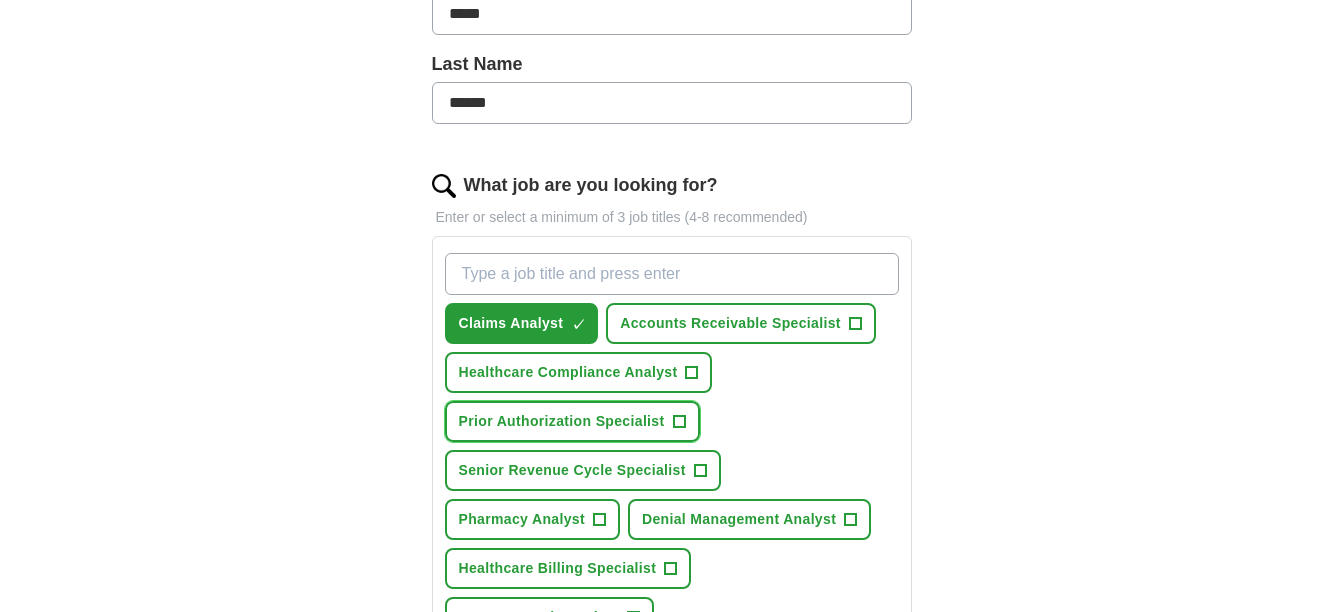 click on "Prior Authorization Specialist" at bounding box center [562, 421] 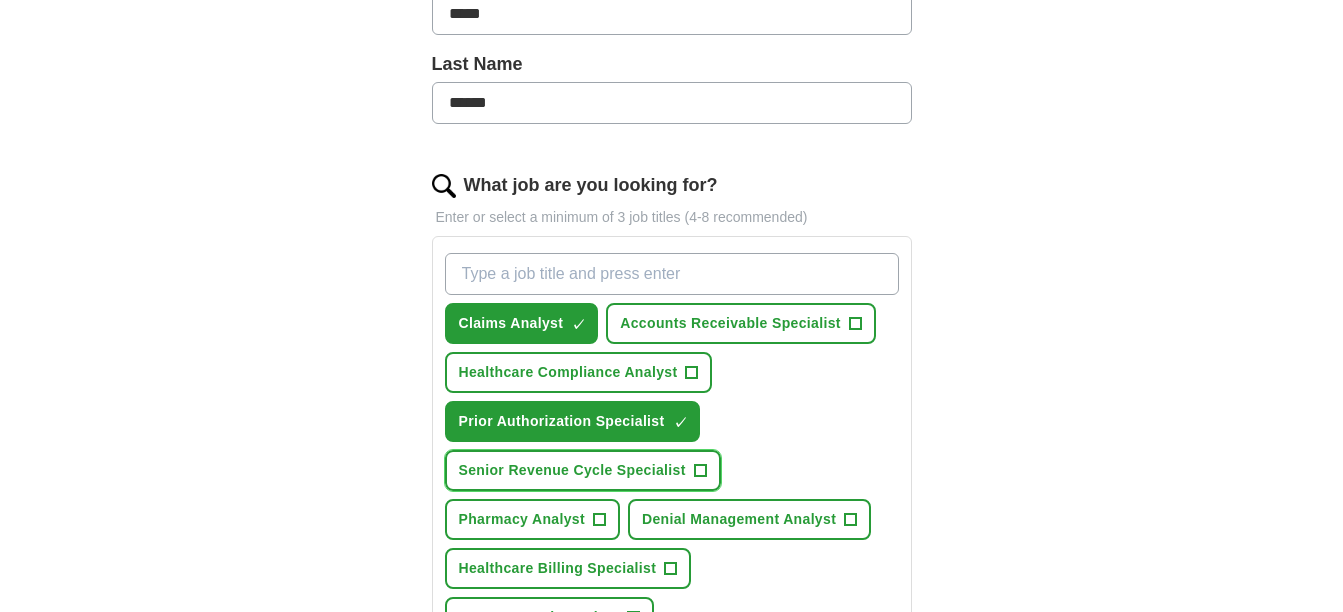 click on "Senior Revenue Cycle Specialist" at bounding box center (572, 470) 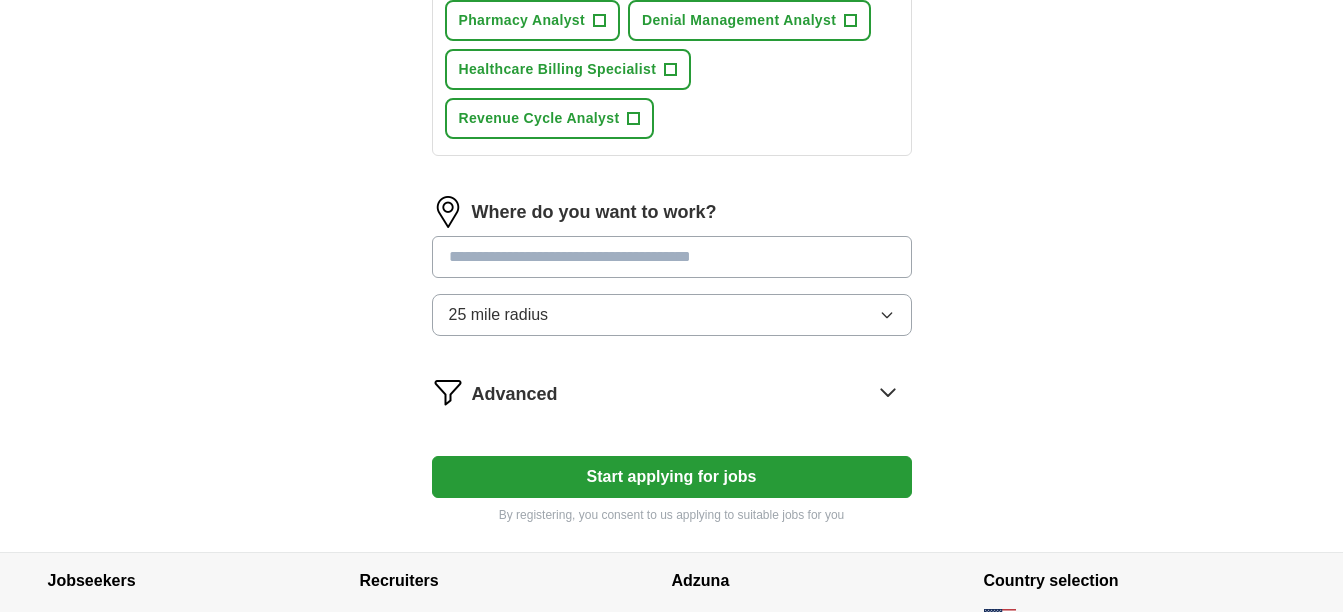 scroll, scrollTop: 1000, scrollLeft: 0, axis: vertical 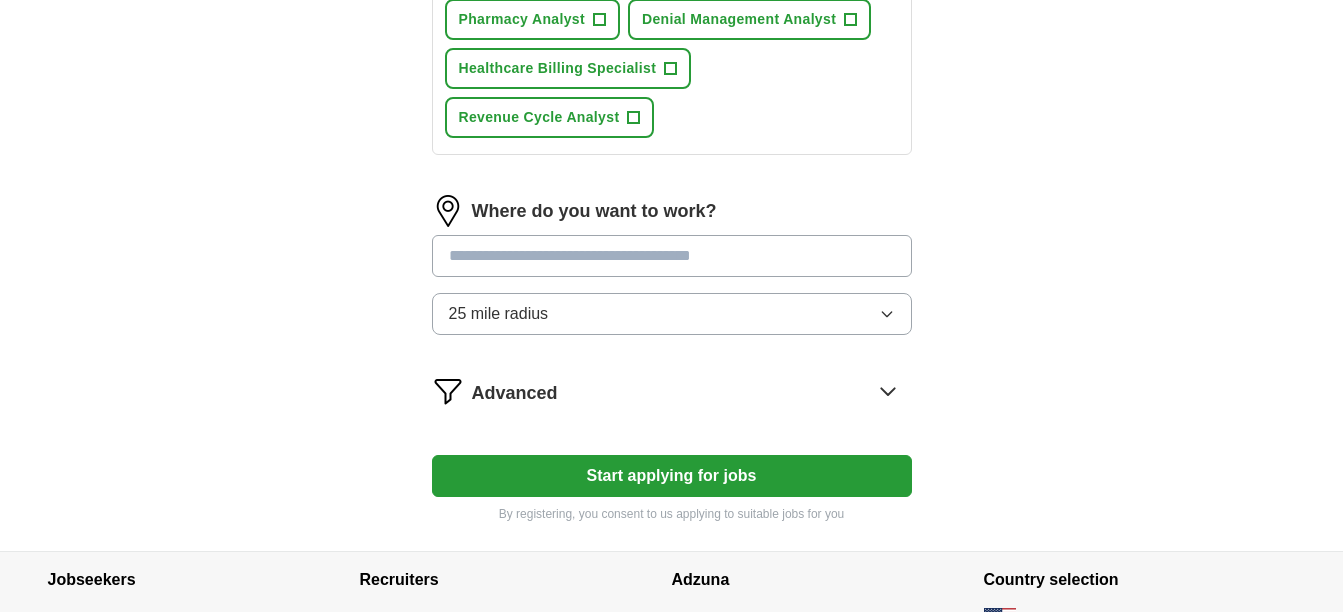 click at bounding box center [672, 256] 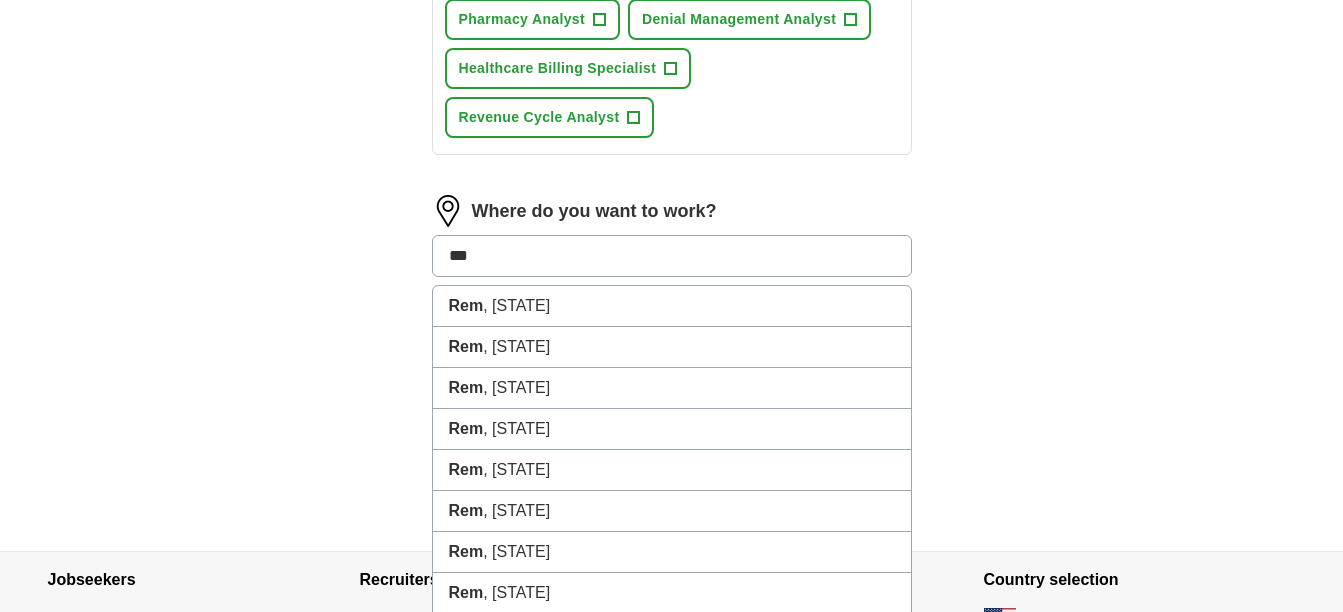 type on "****" 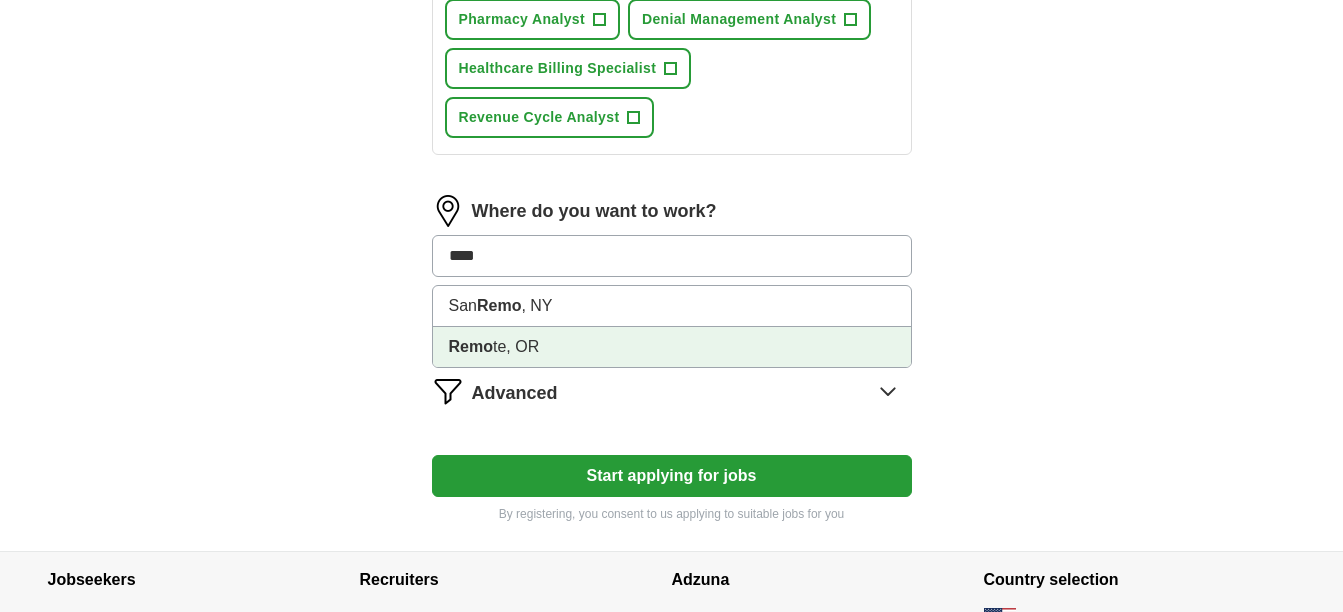click on "te, [STATE]" at bounding box center [672, 347] 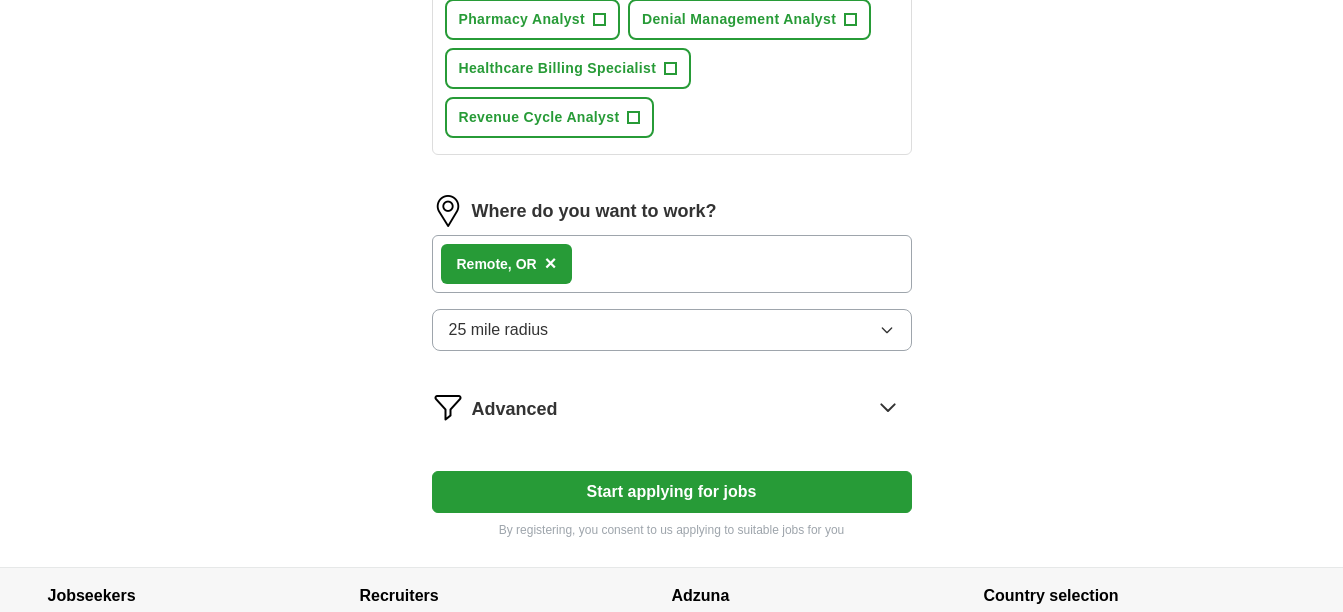 click on "Start applying for jobs" at bounding box center (672, 492) 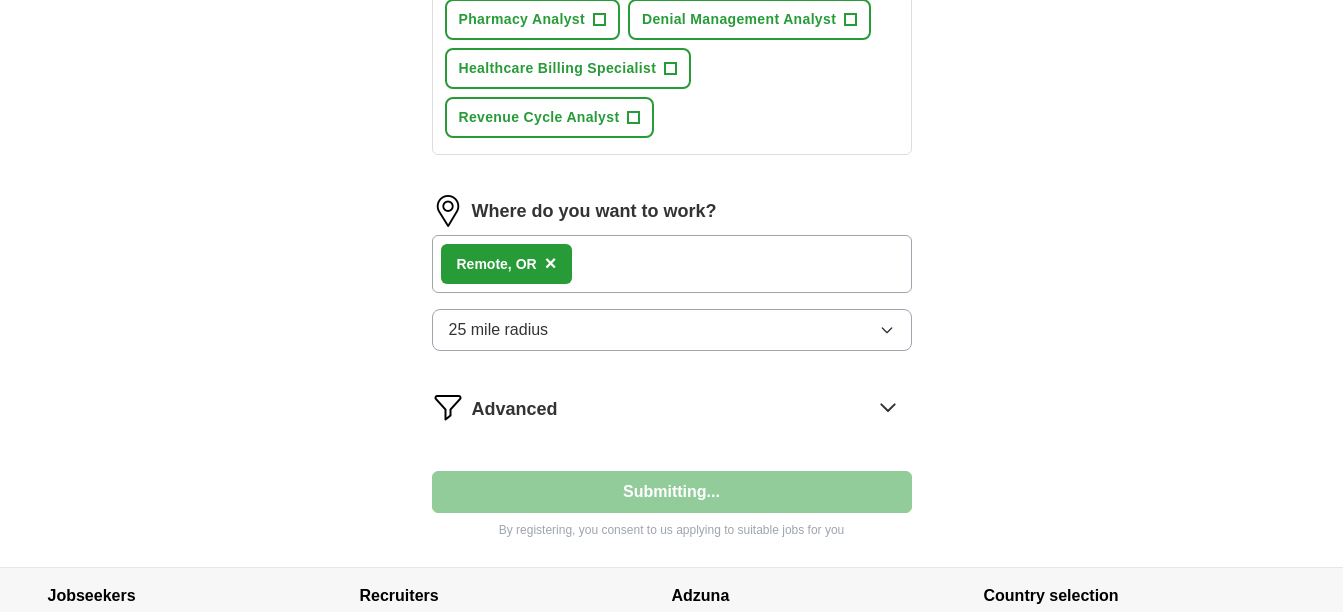 select on "**" 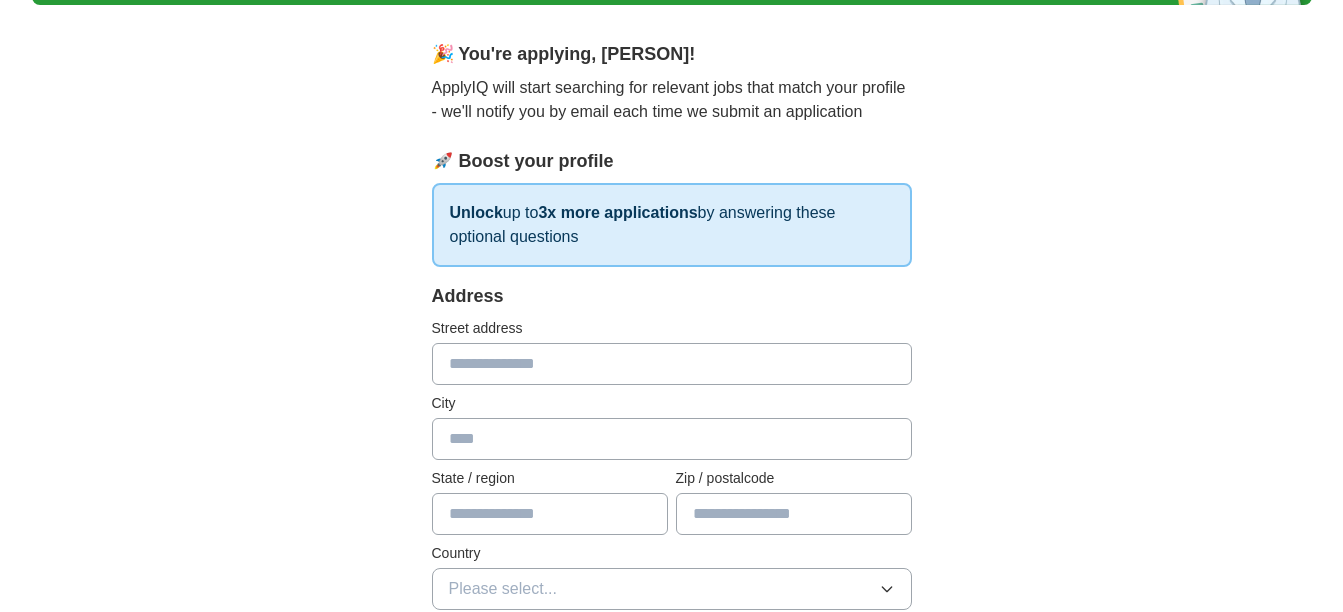 scroll, scrollTop: 200, scrollLeft: 0, axis: vertical 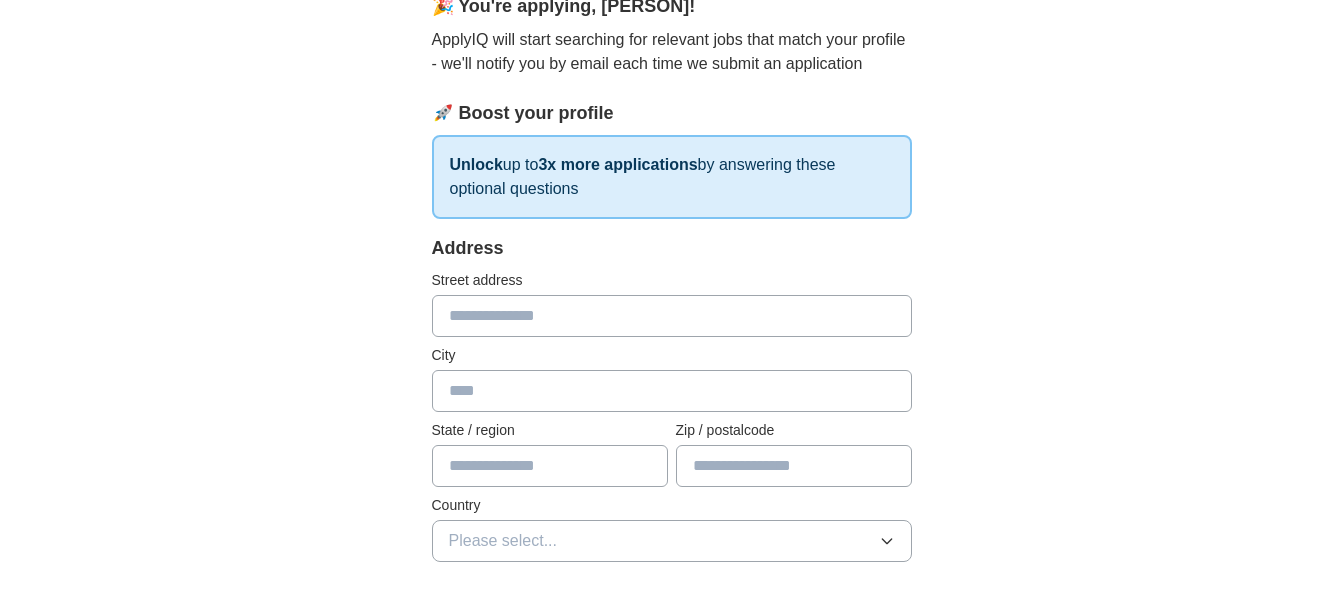 click at bounding box center [672, 316] 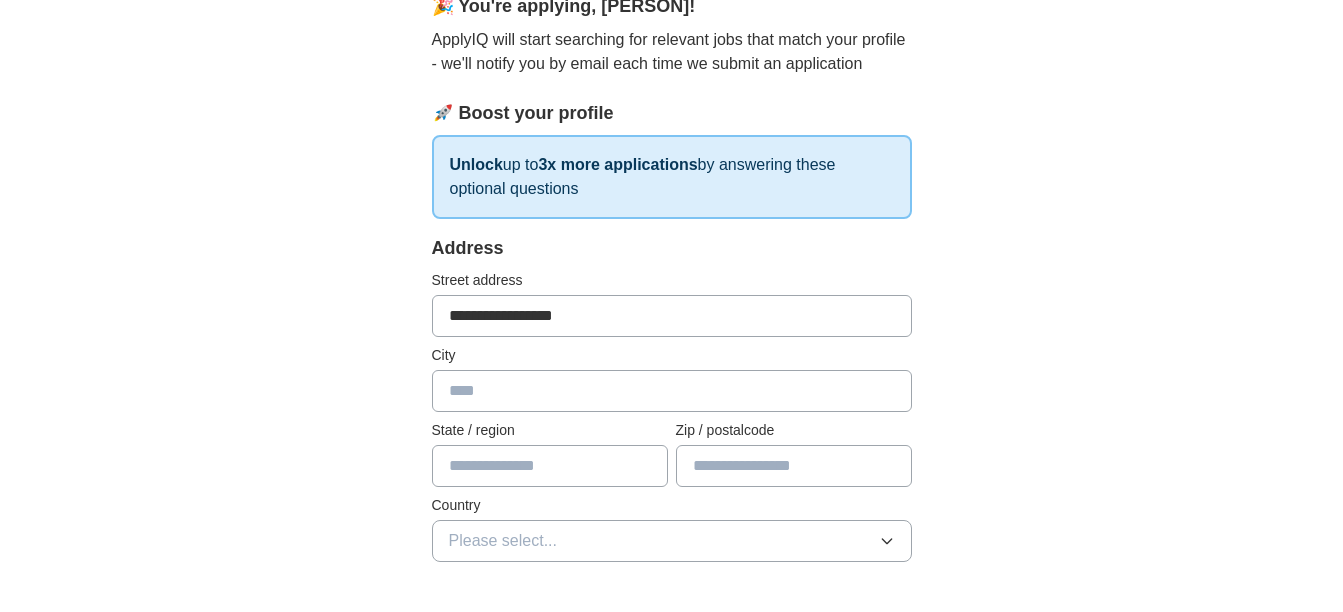 type on "******" 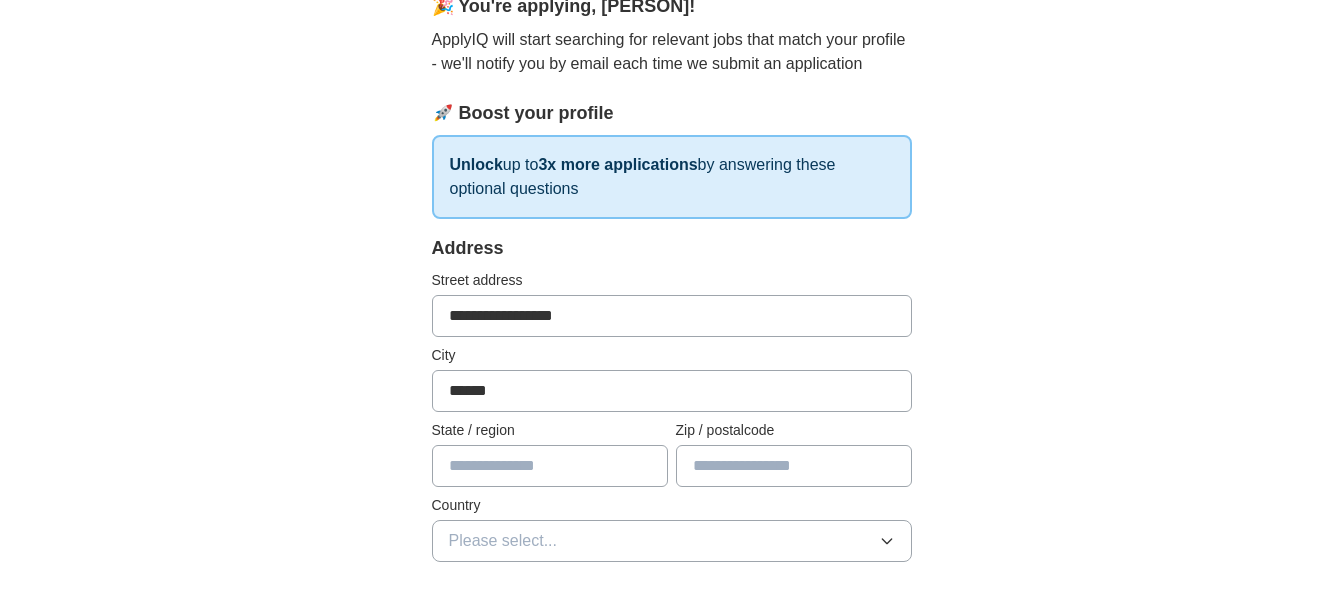 type on "*****" 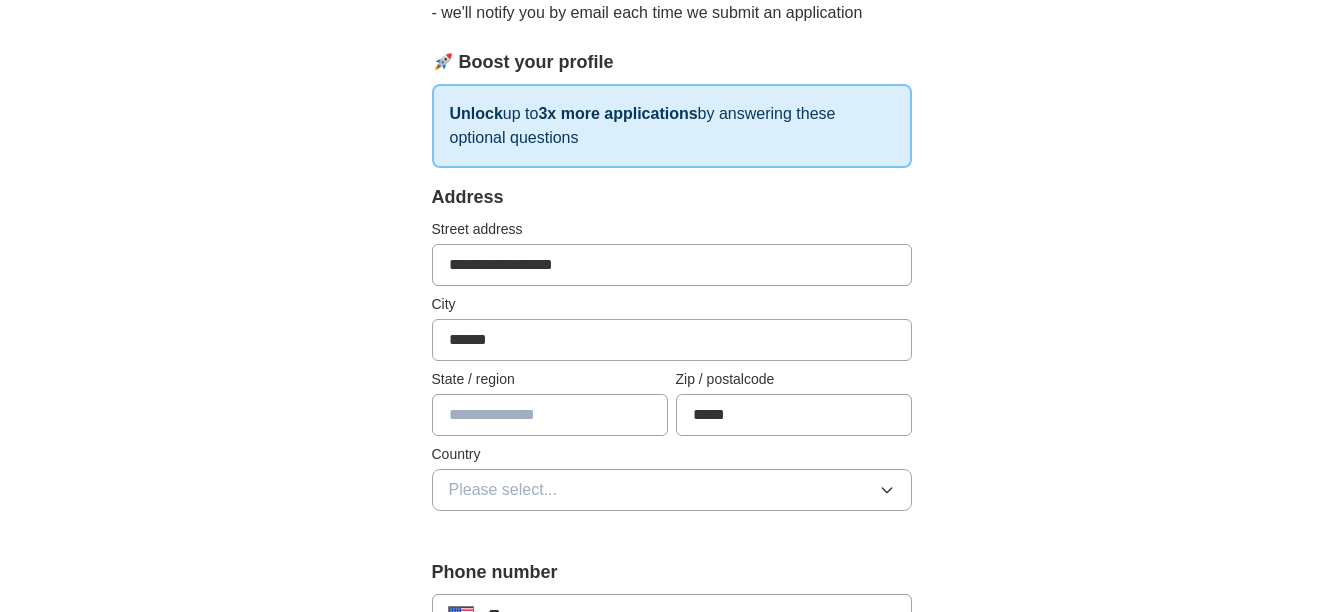 scroll, scrollTop: 300, scrollLeft: 0, axis: vertical 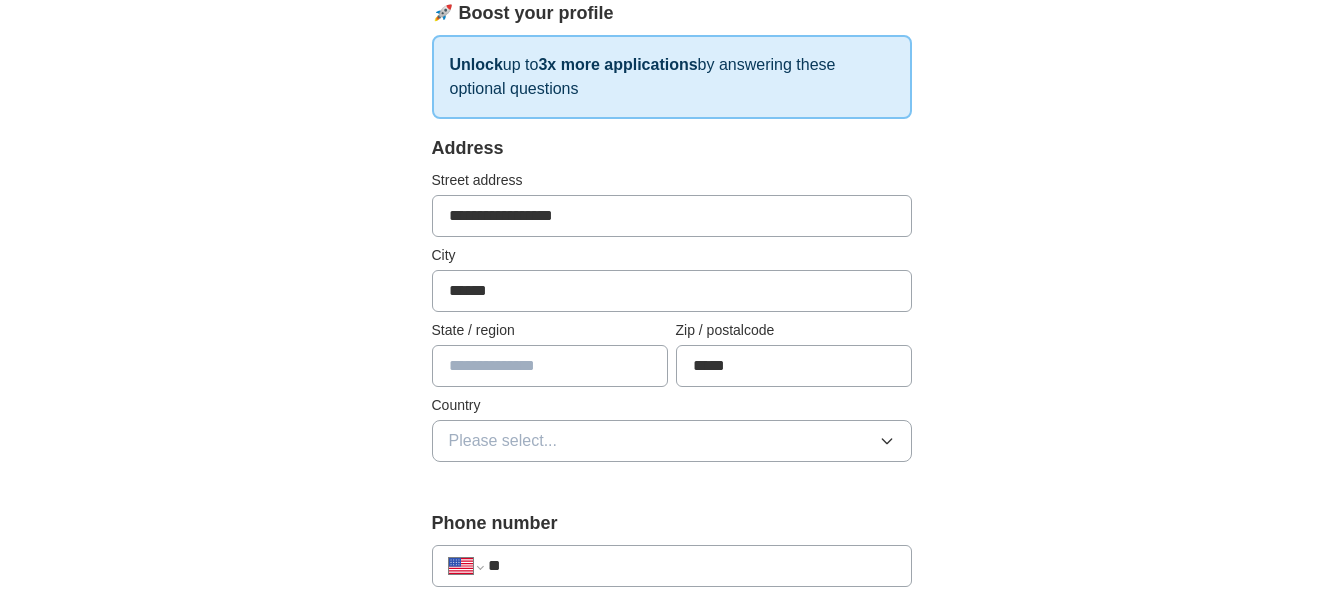click at bounding box center [550, 366] 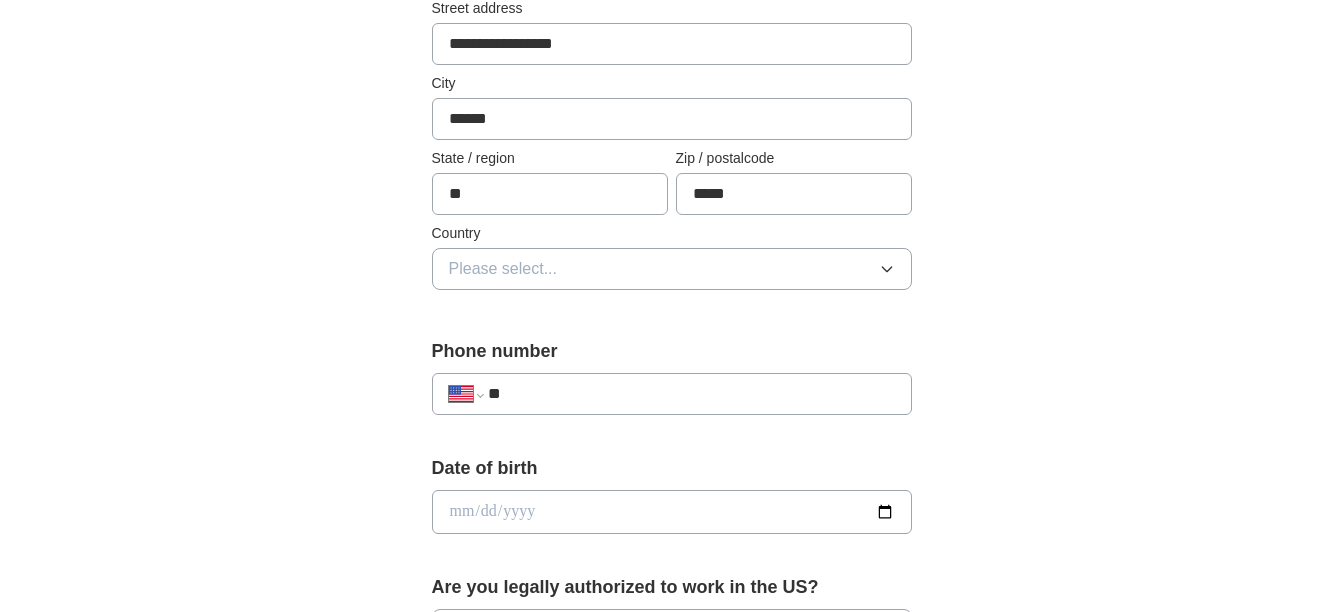 scroll, scrollTop: 500, scrollLeft: 0, axis: vertical 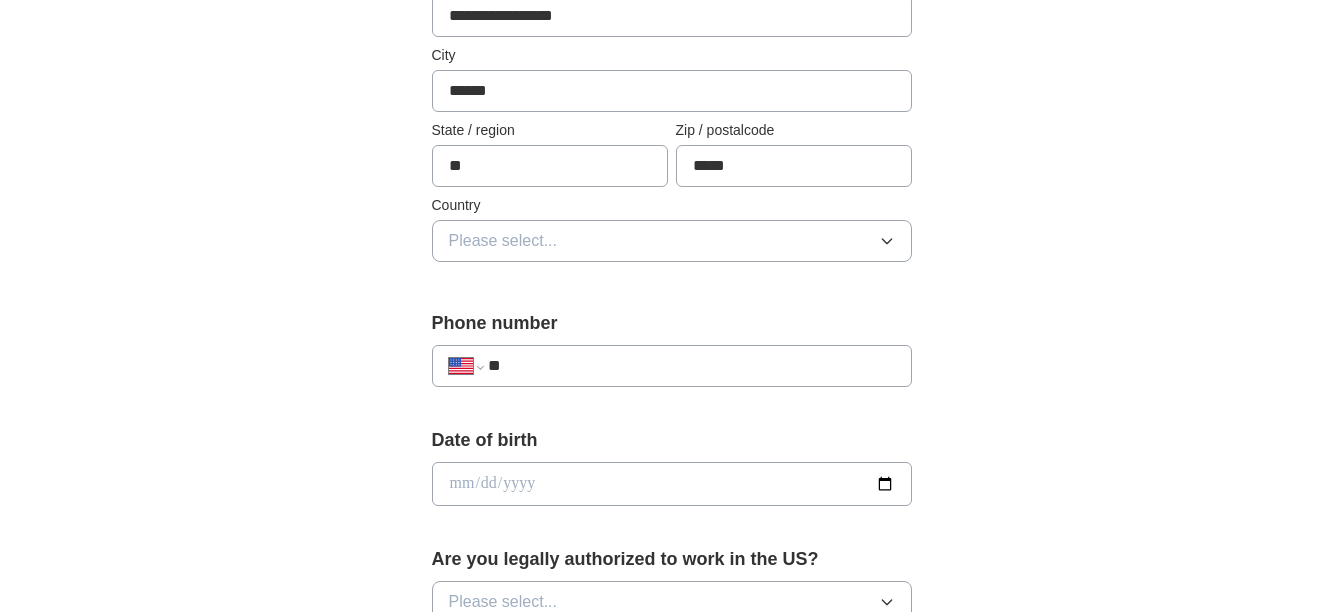 click on "Please select..." at bounding box center [672, 241] 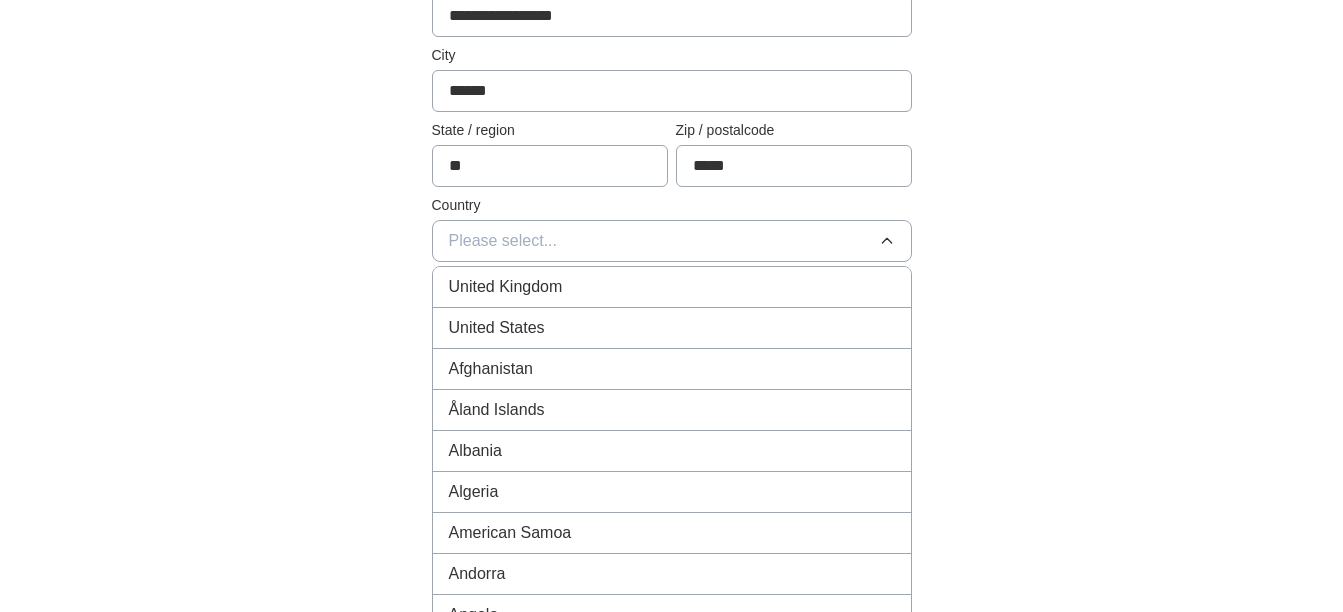 click on "United States" at bounding box center (672, 328) 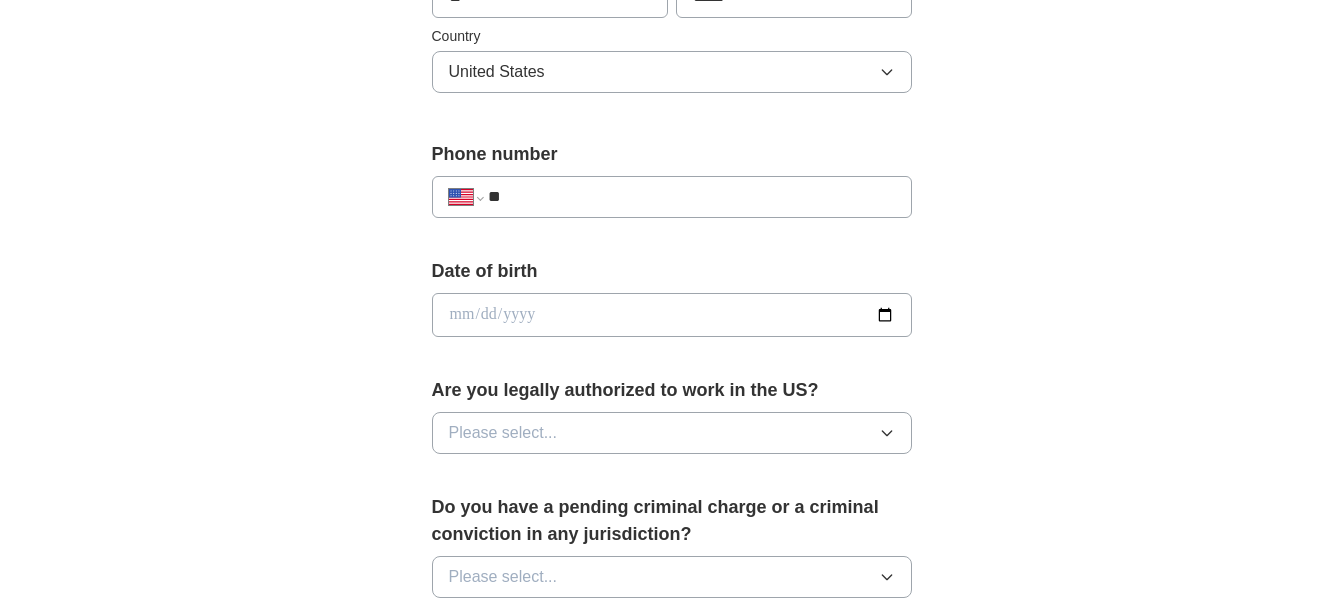scroll, scrollTop: 700, scrollLeft: 0, axis: vertical 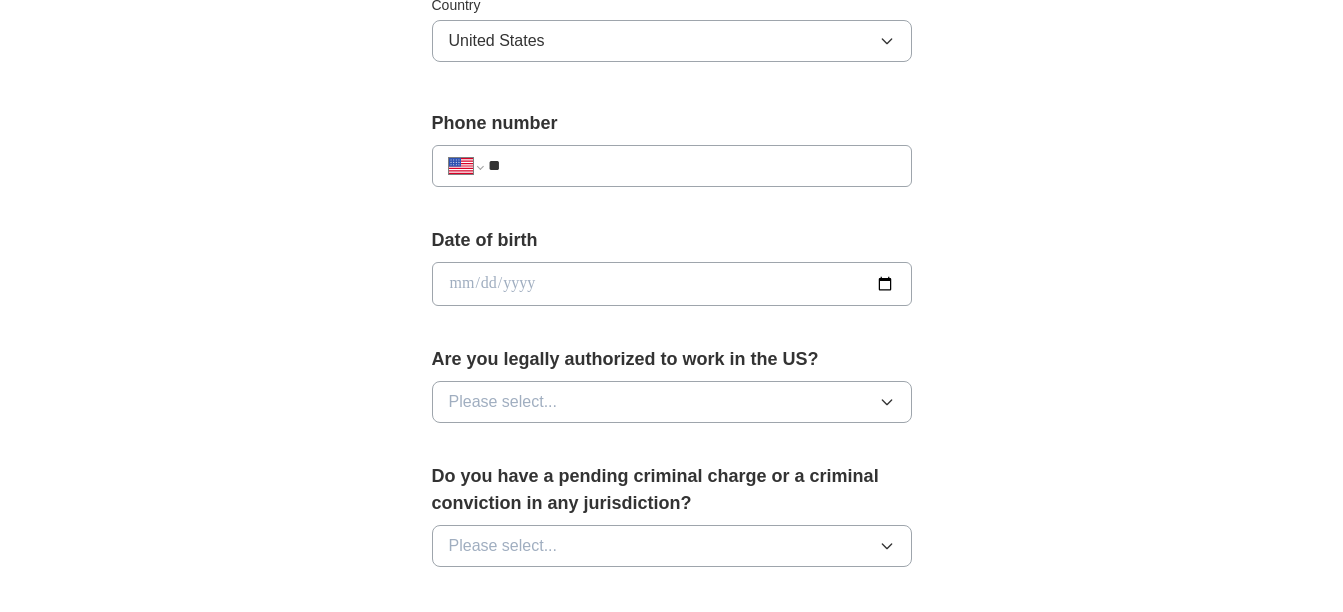 click at bounding box center [672, 284] 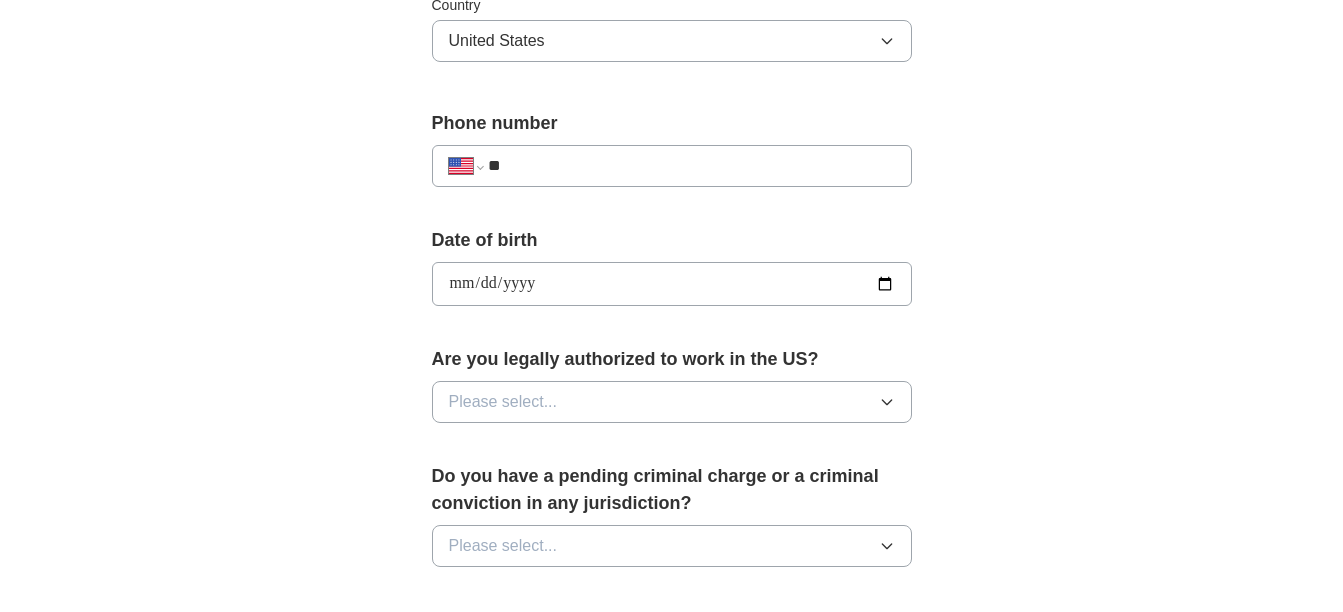 type on "**********" 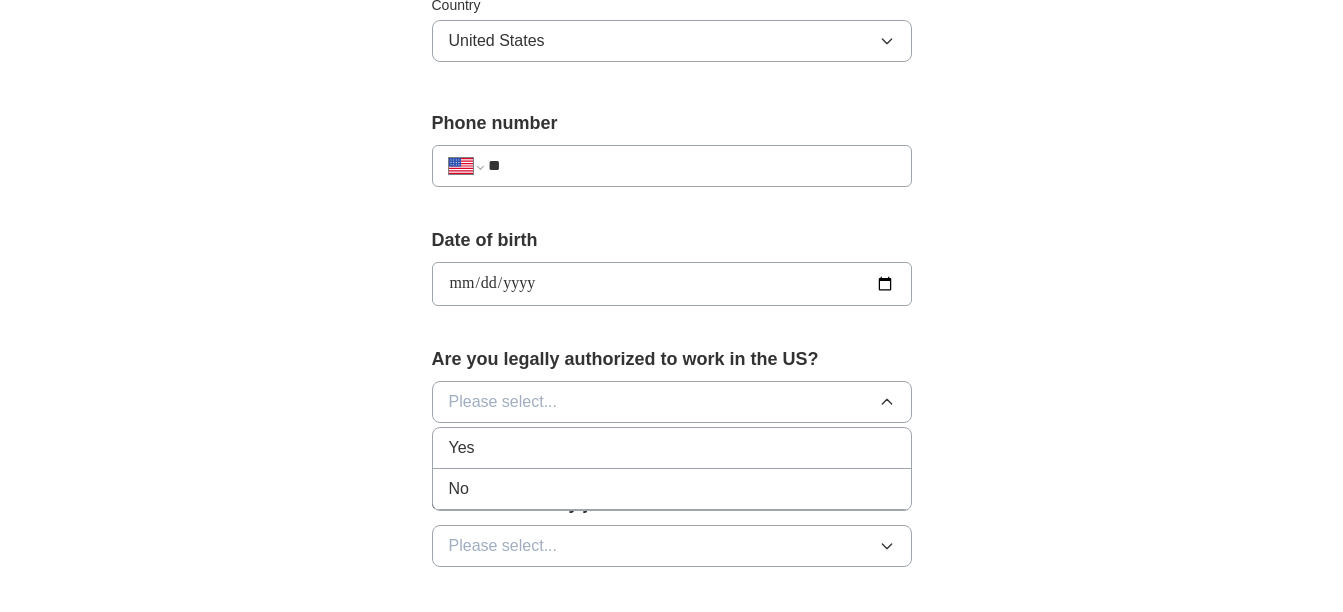 click on "Yes" at bounding box center [462, 448] 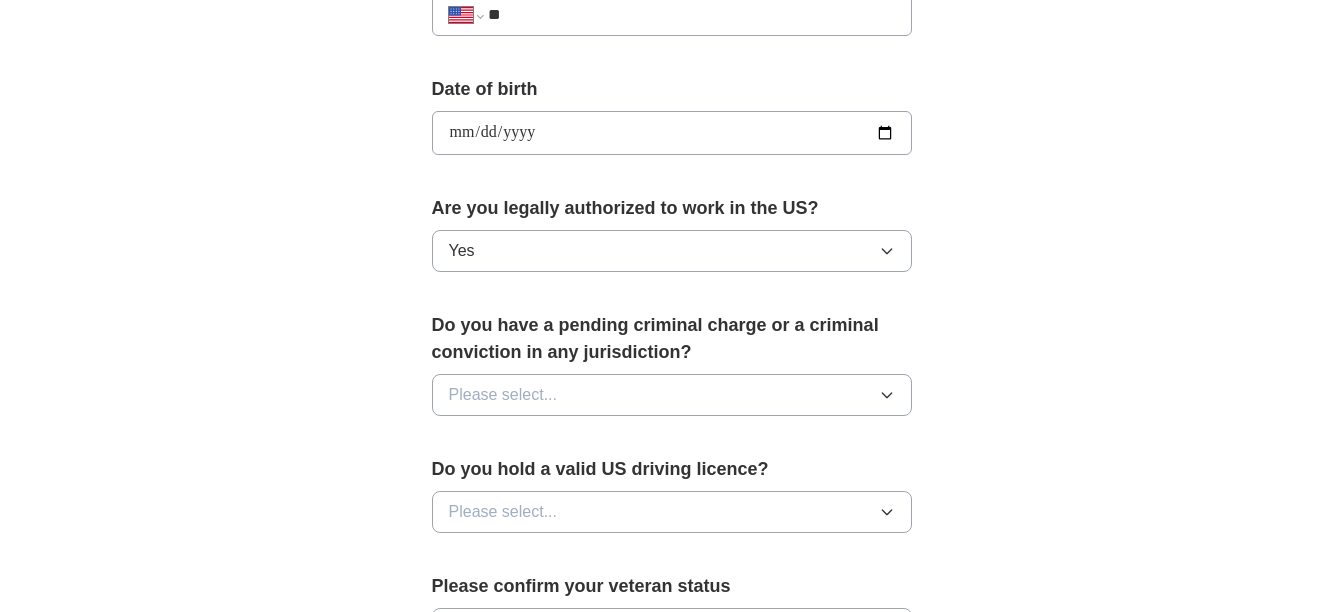 scroll, scrollTop: 900, scrollLeft: 0, axis: vertical 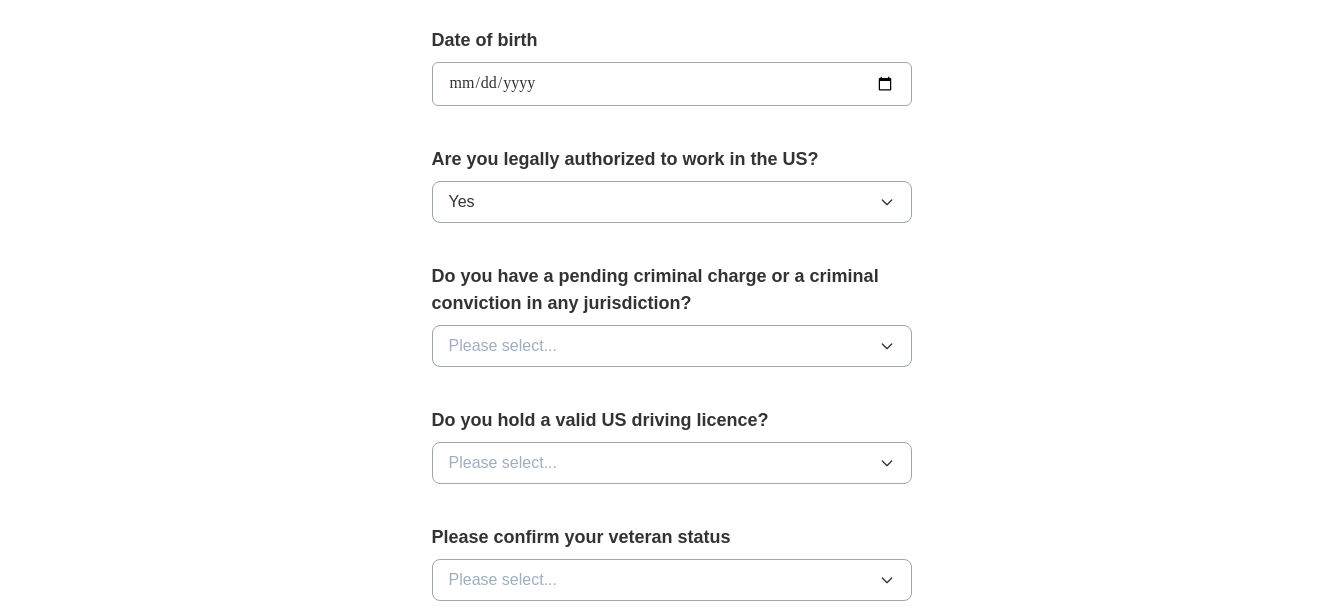 click on "Please select..." at bounding box center [503, 346] 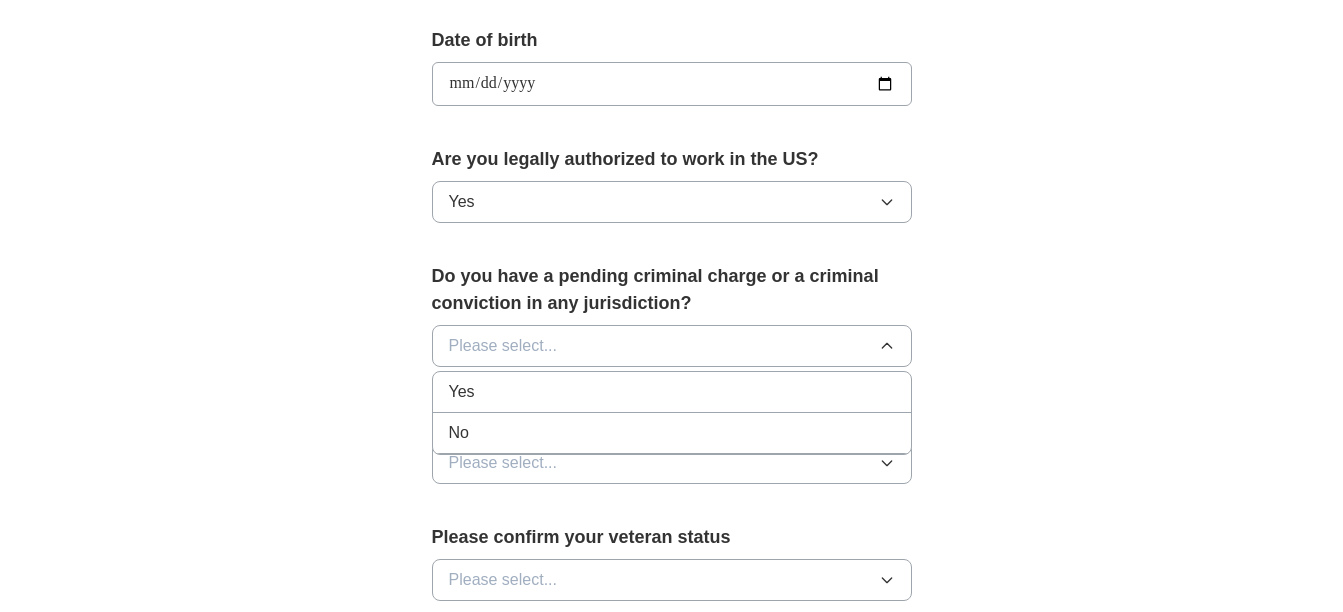 click on "No" at bounding box center (459, 433) 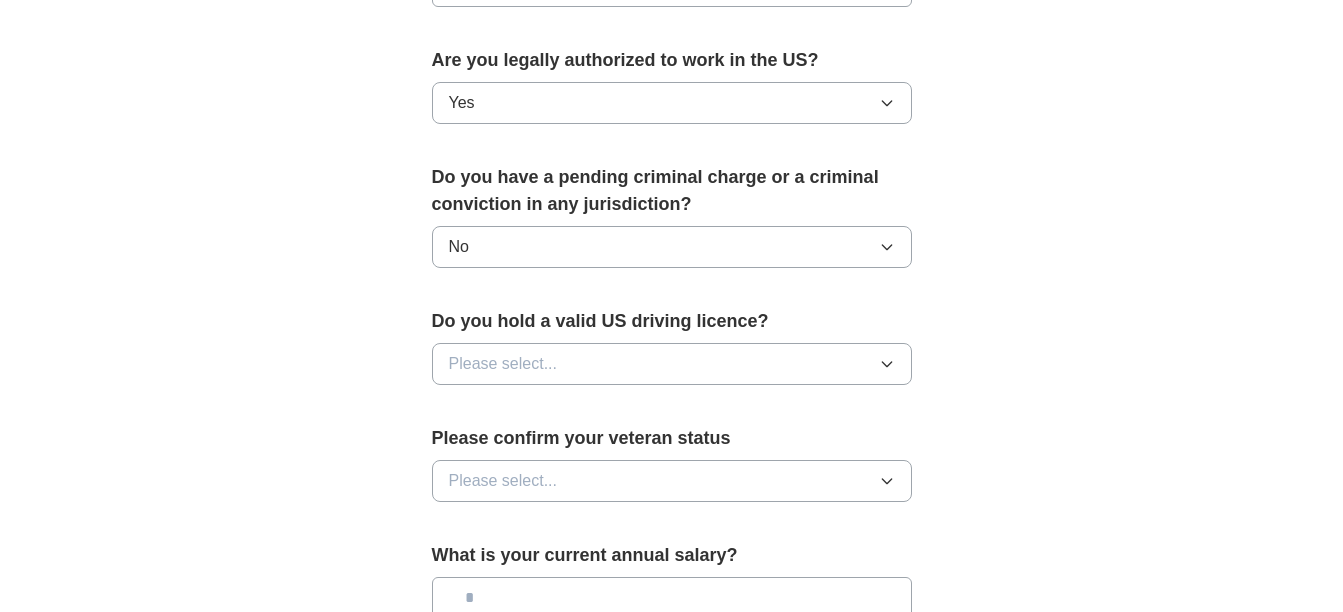 scroll, scrollTop: 1000, scrollLeft: 0, axis: vertical 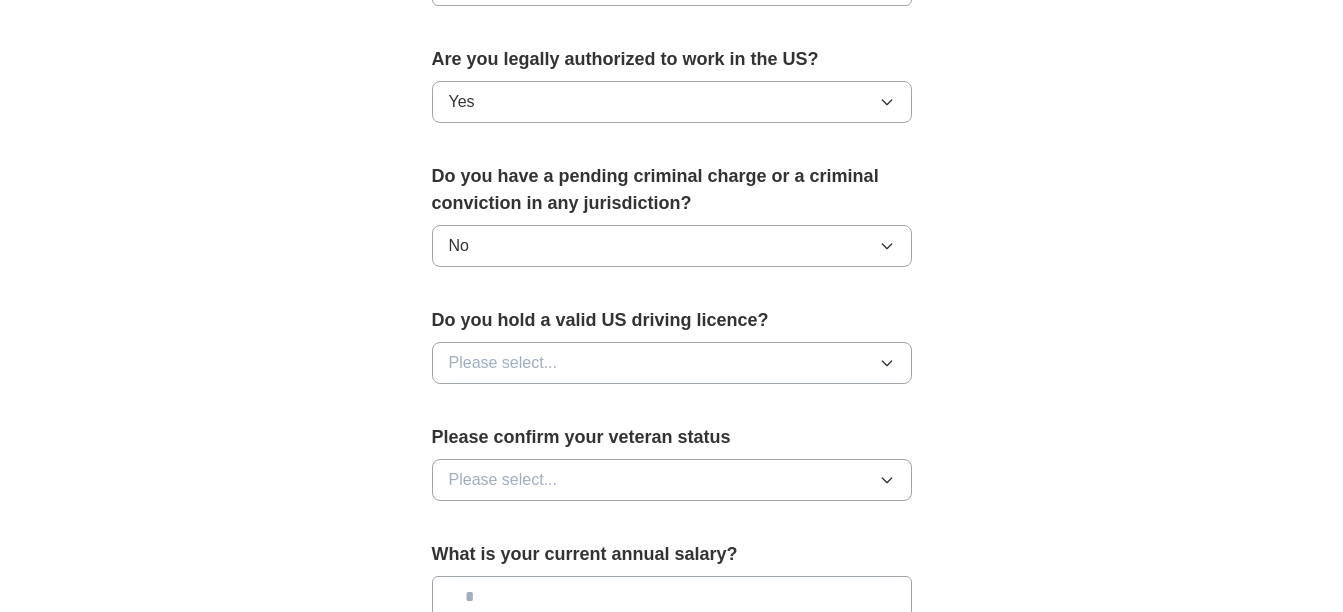 click on "Please select..." at bounding box center [503, 363] 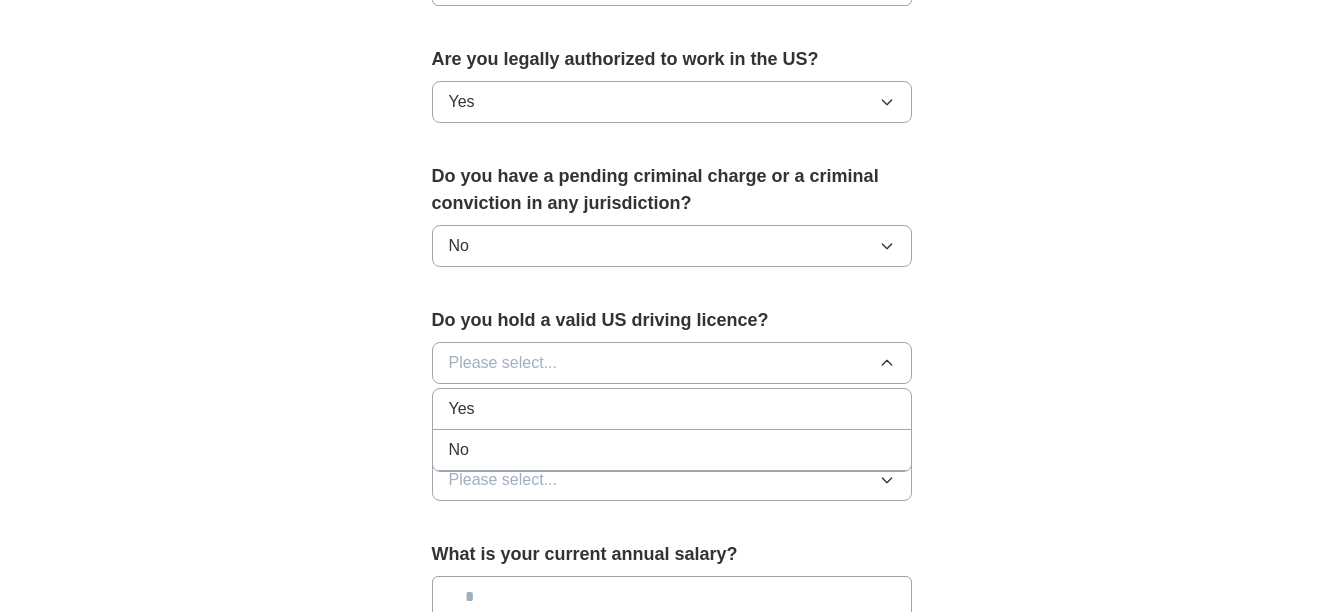 click on "Yes" at bounding box center [462, 409] 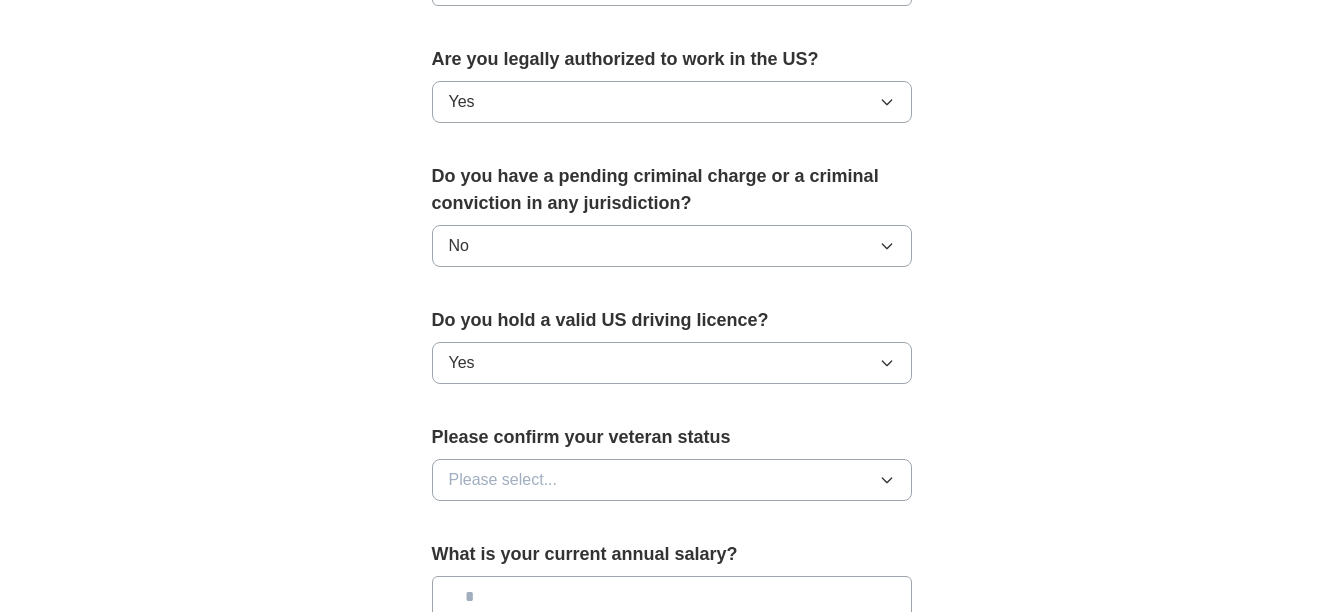 scroll, scrollTop: 1100, scrollLeft: 0, axis: vertical 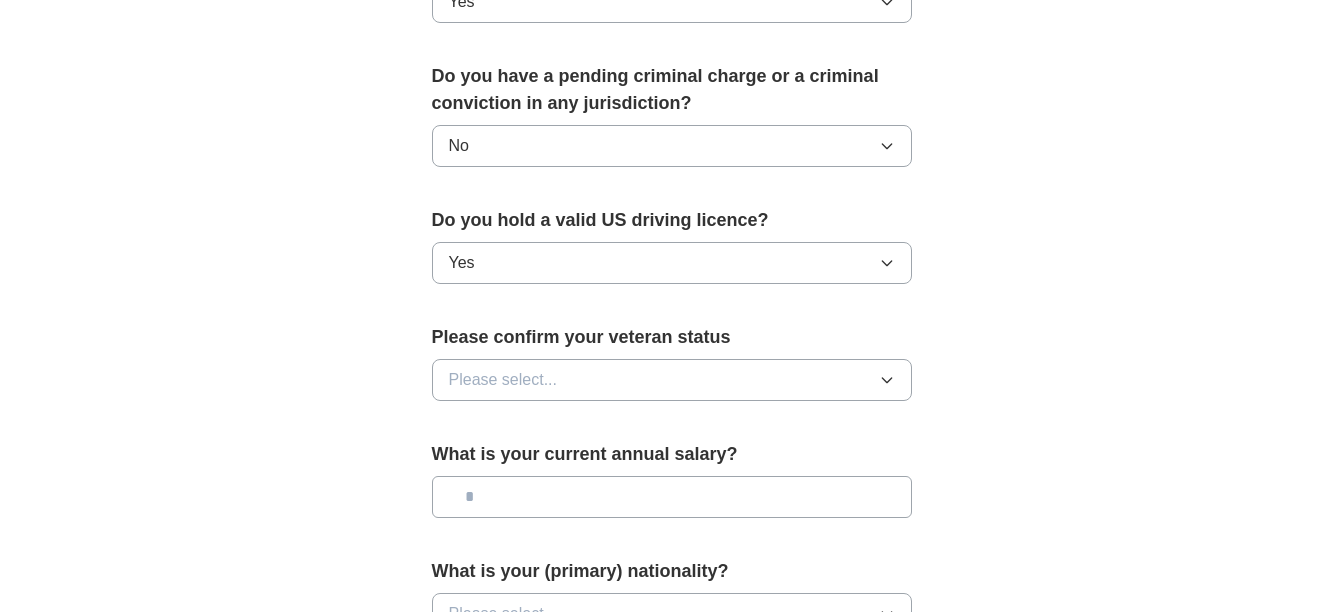 click on "Please select..." at bounding box center [503, 380] 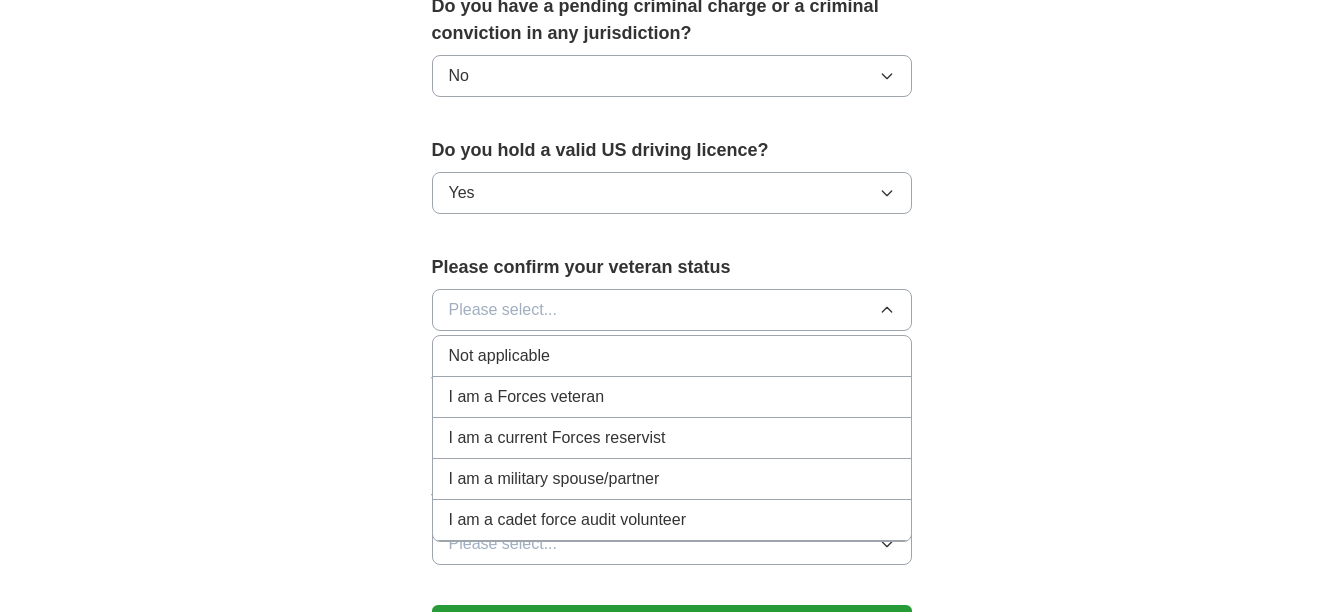 scroll, scrollTop: 1200, scrollLeft: 0, axis: vertical 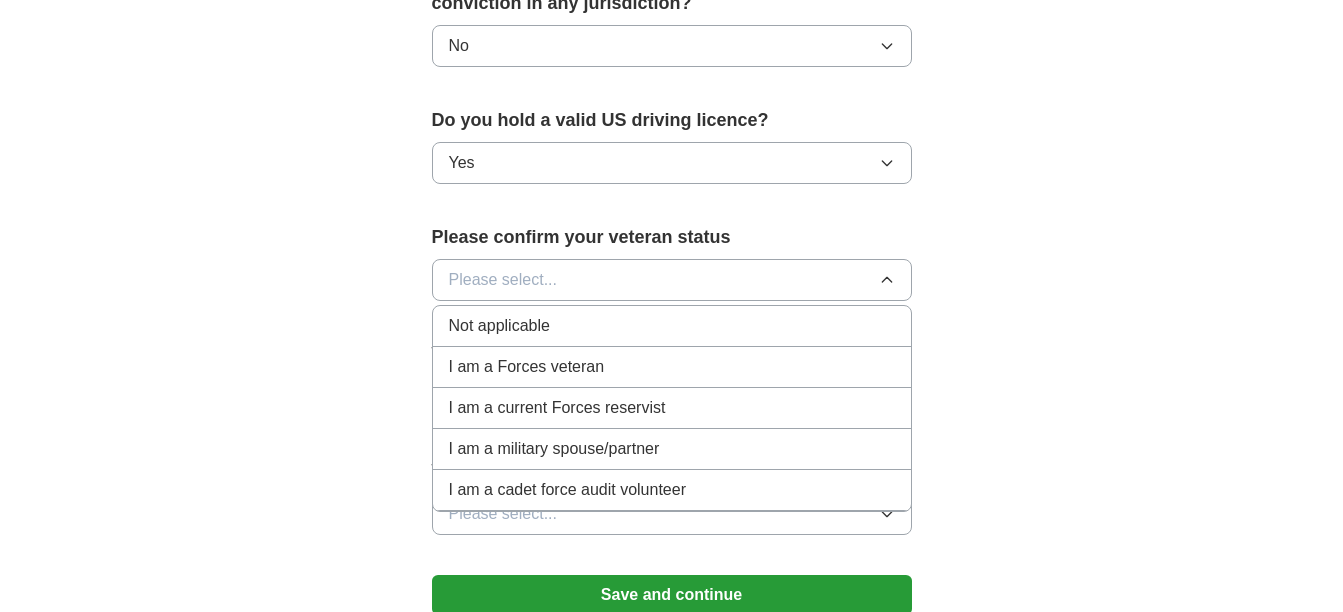 click on "Not applicable" at bounding box center [499, 326] 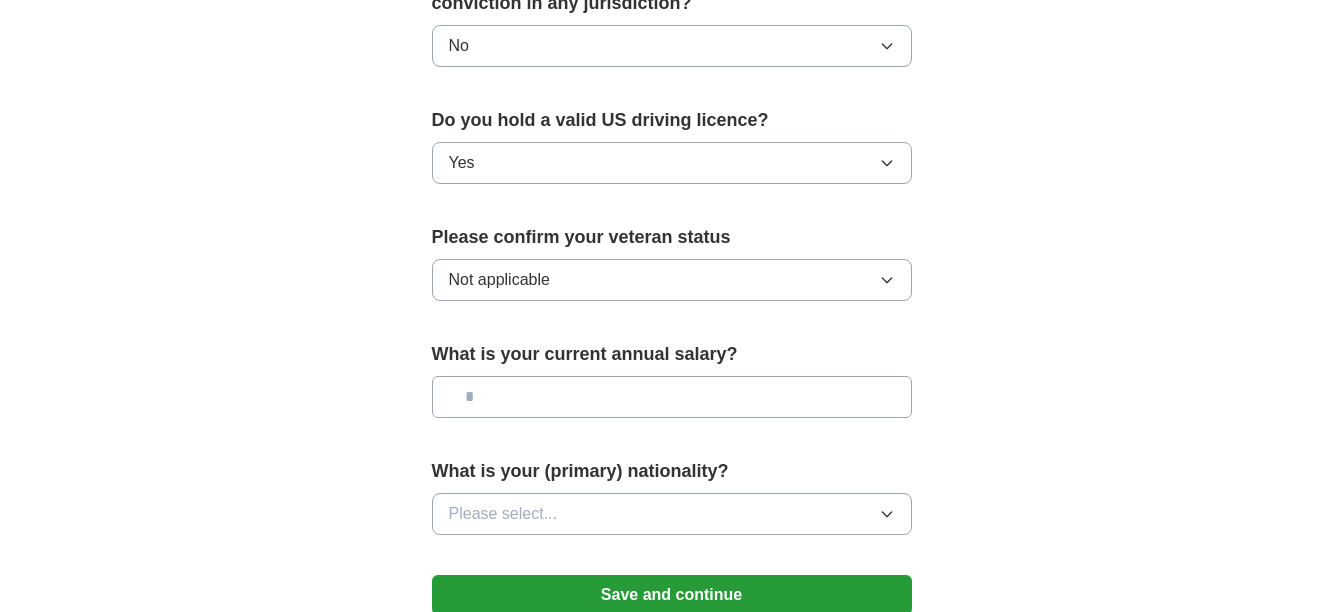 click at bounding box center (672, 397) 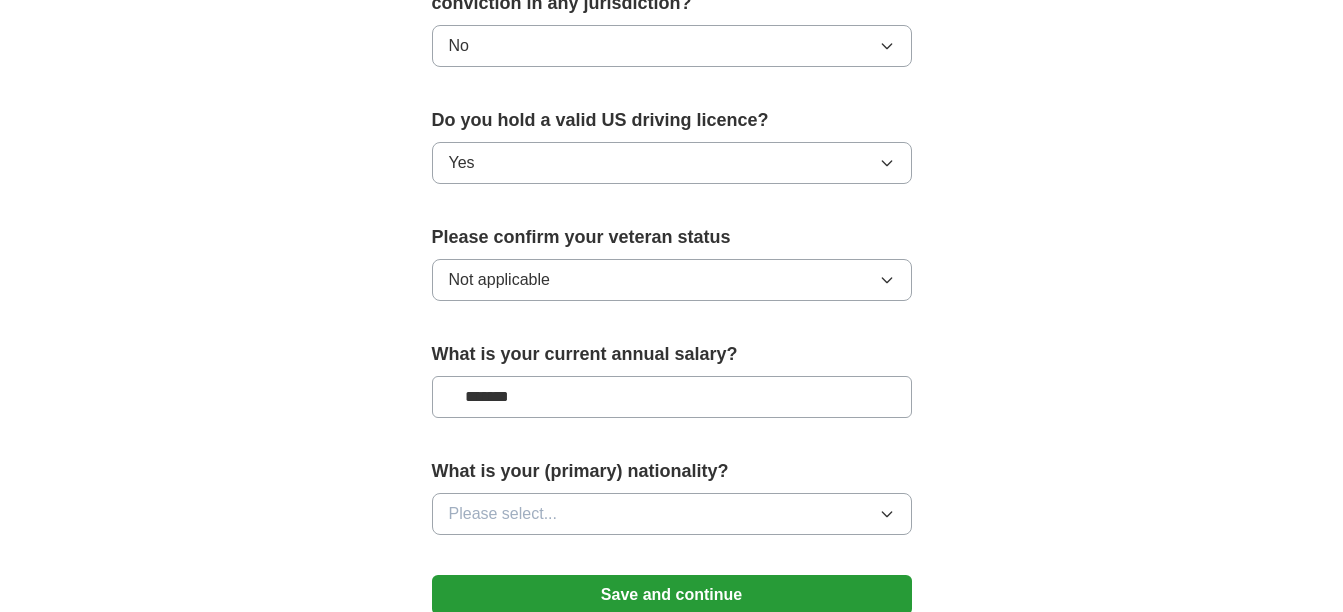 scroll, scrollTop: 1300, scrollLeft: 0, axis: vertical 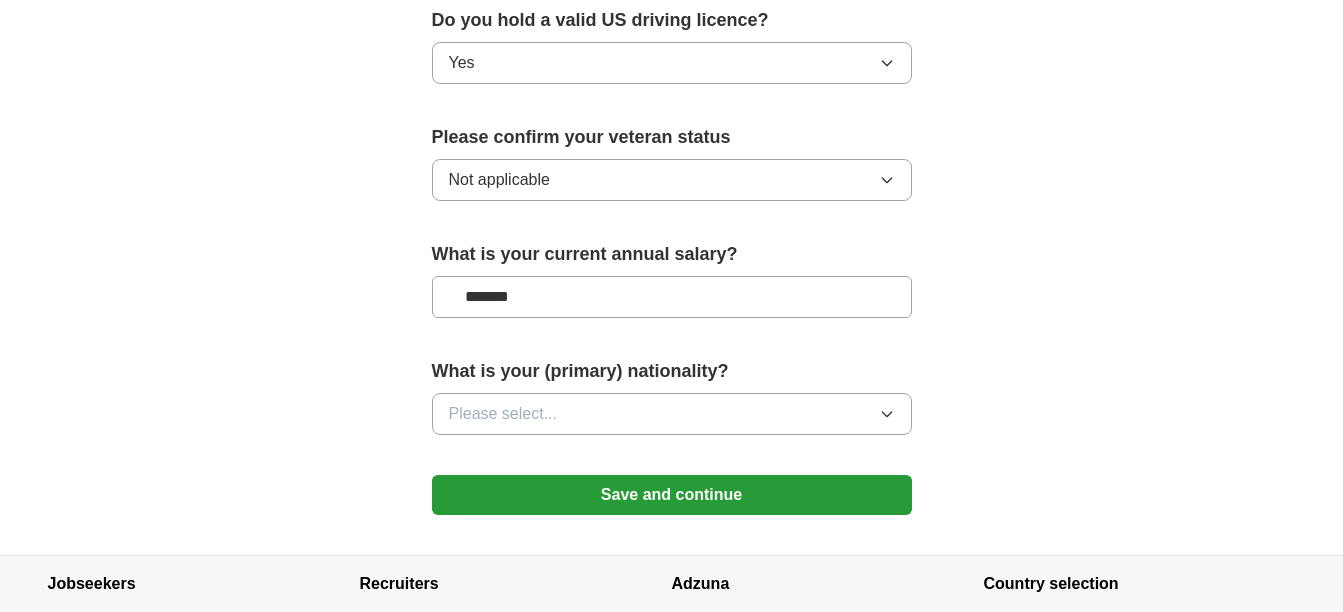 type on "*******" 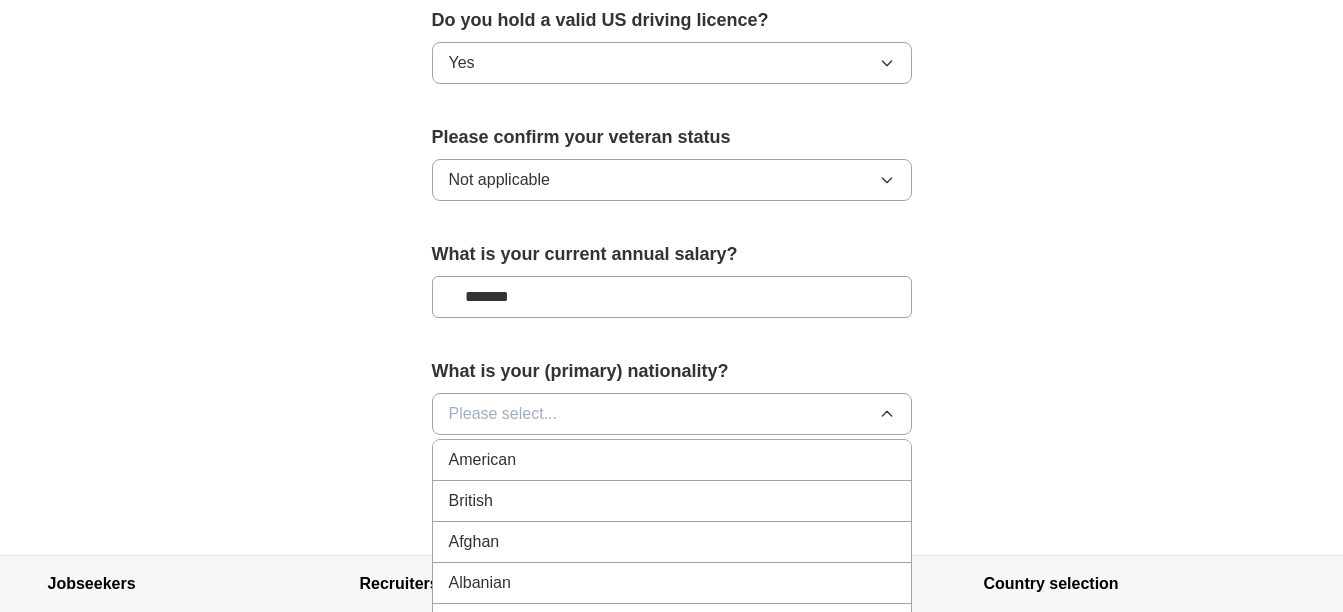 click on "American" at bounding box center (672, 460) 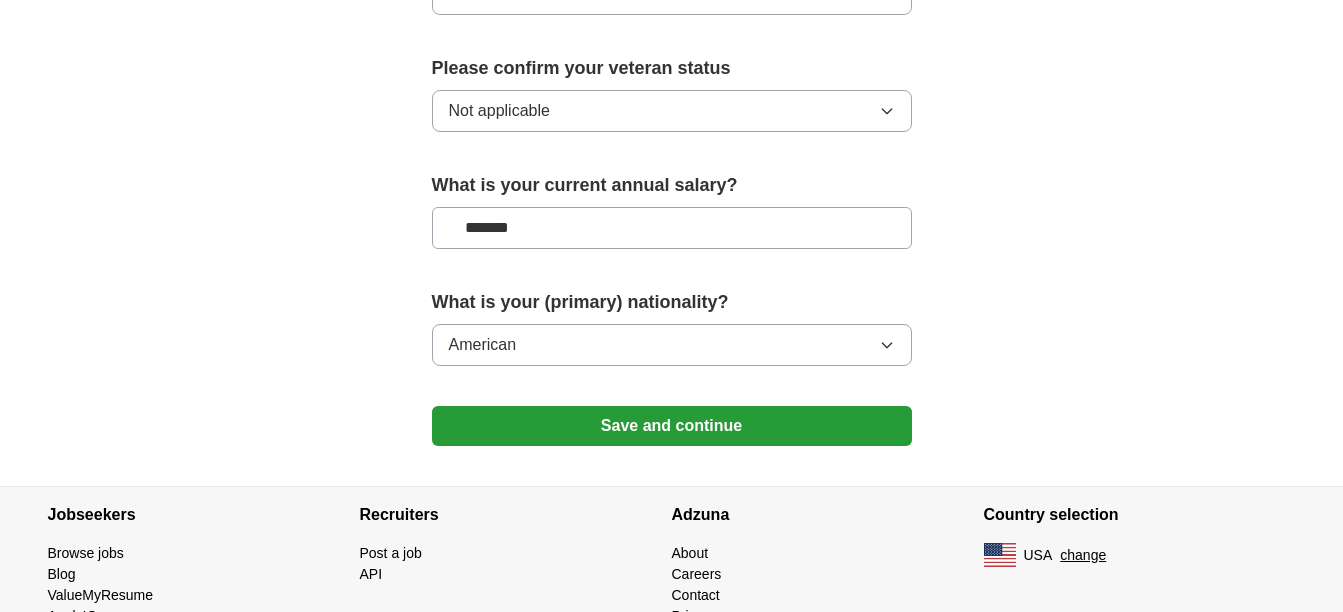 scroll, scrollTop: 1400, scrollLeft: 0, axis: vertical 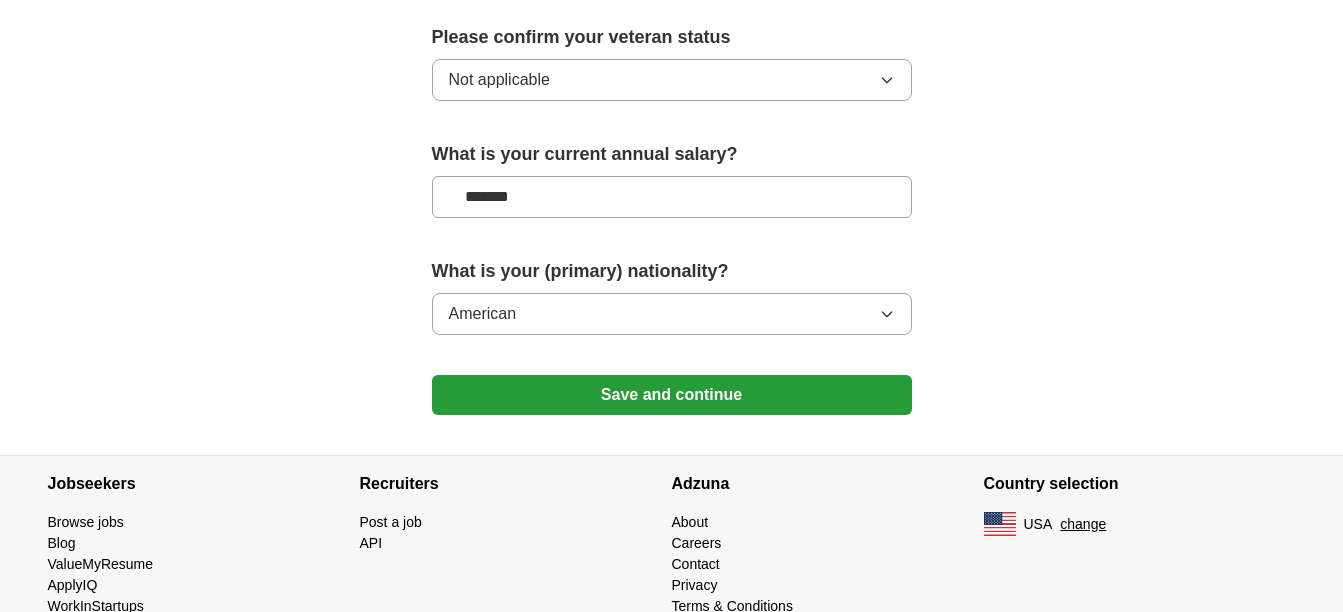 click on "Save and continue" at bounding box center [672, 395] 